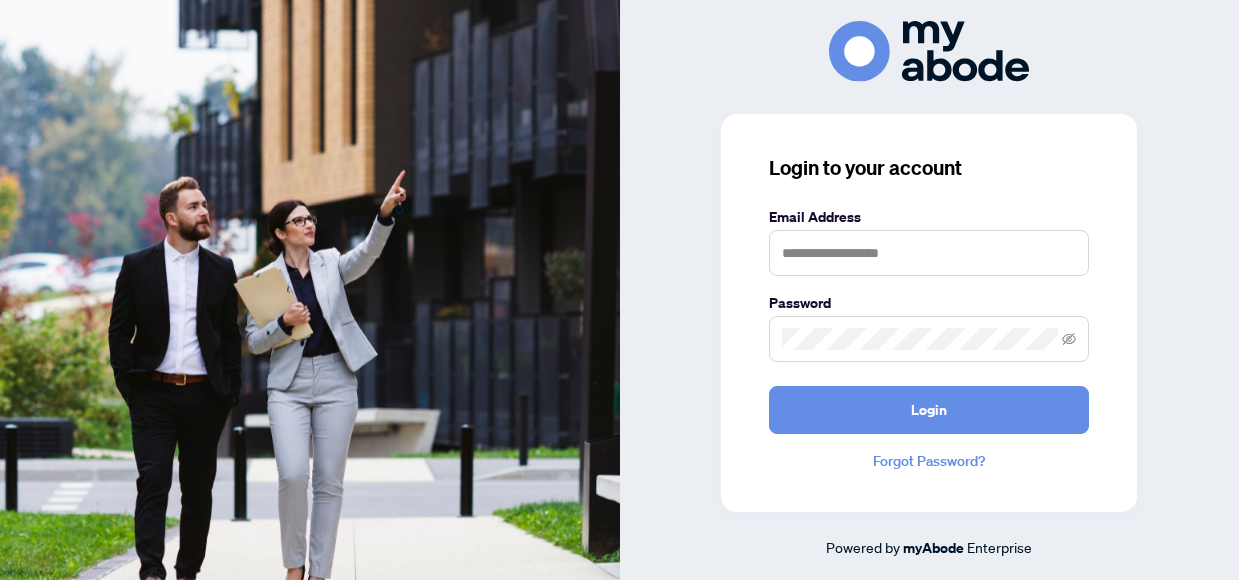 scroll, scrollTop: 0, scrollLeft: 0, axis: both 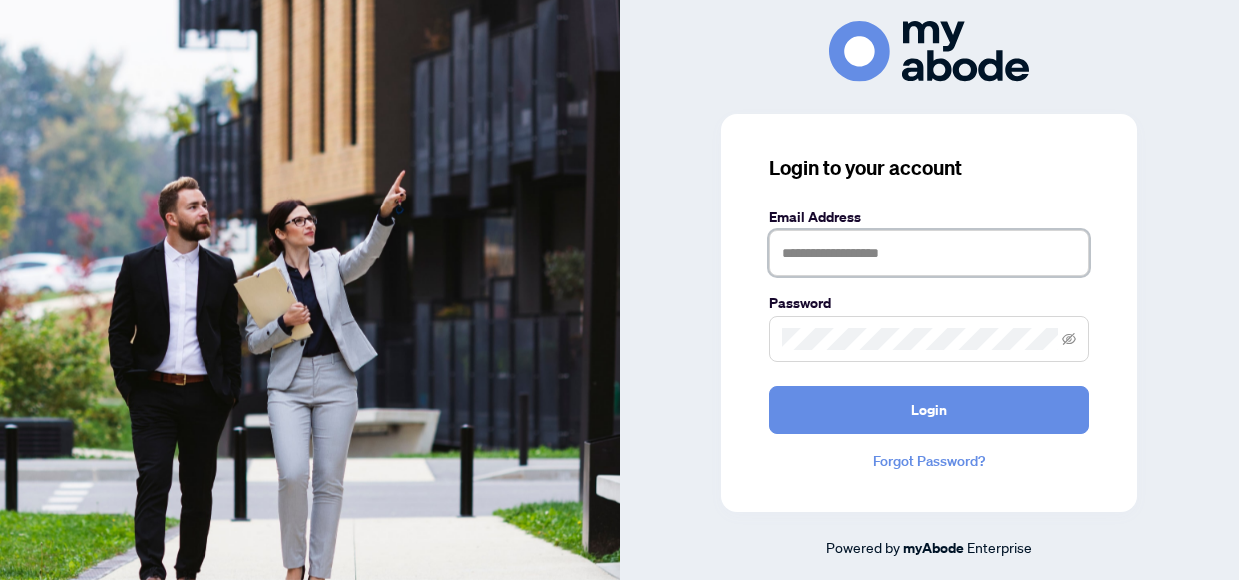 click at bounding box center (929, 253) 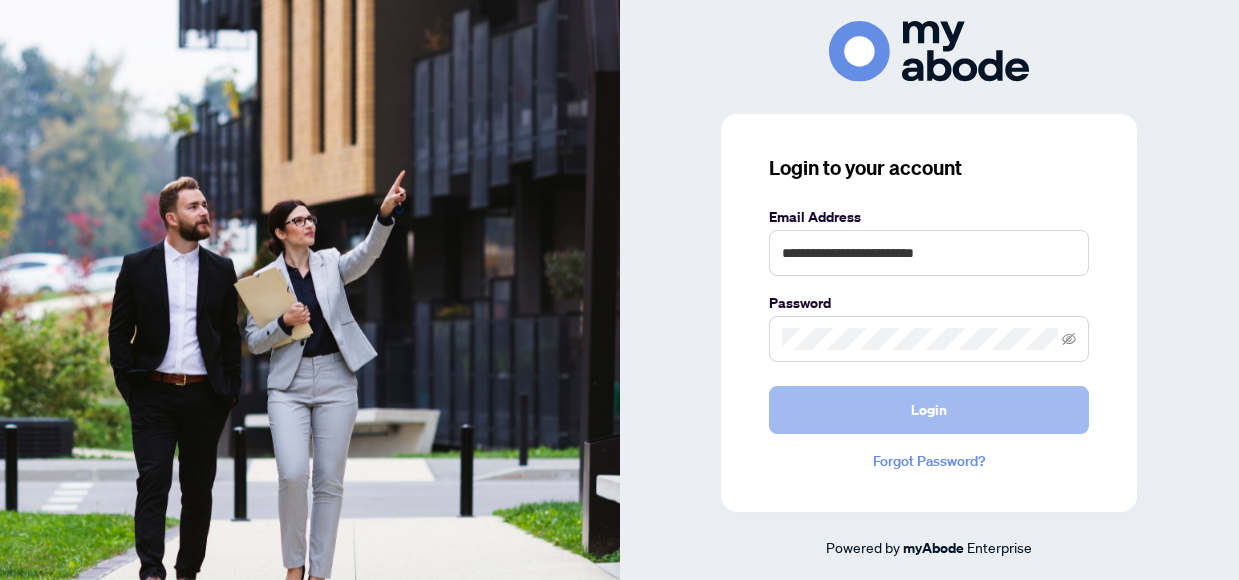 click on "Login" at bounding box center [929, 410] 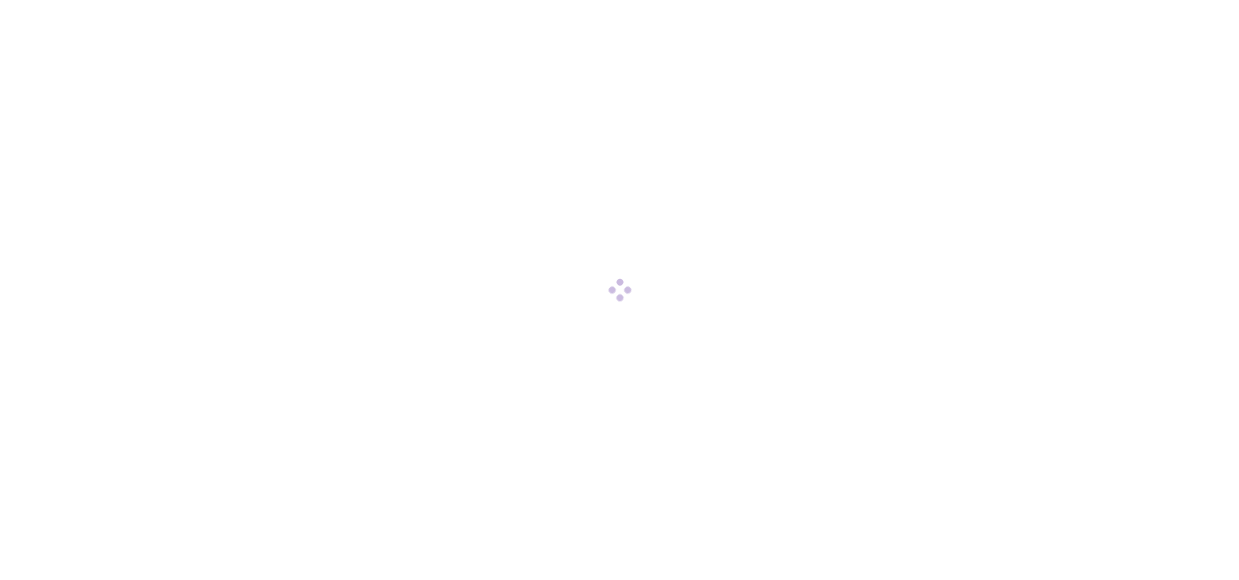 scroll, scrollTop: 0, scrollLeft: 0, axis: both 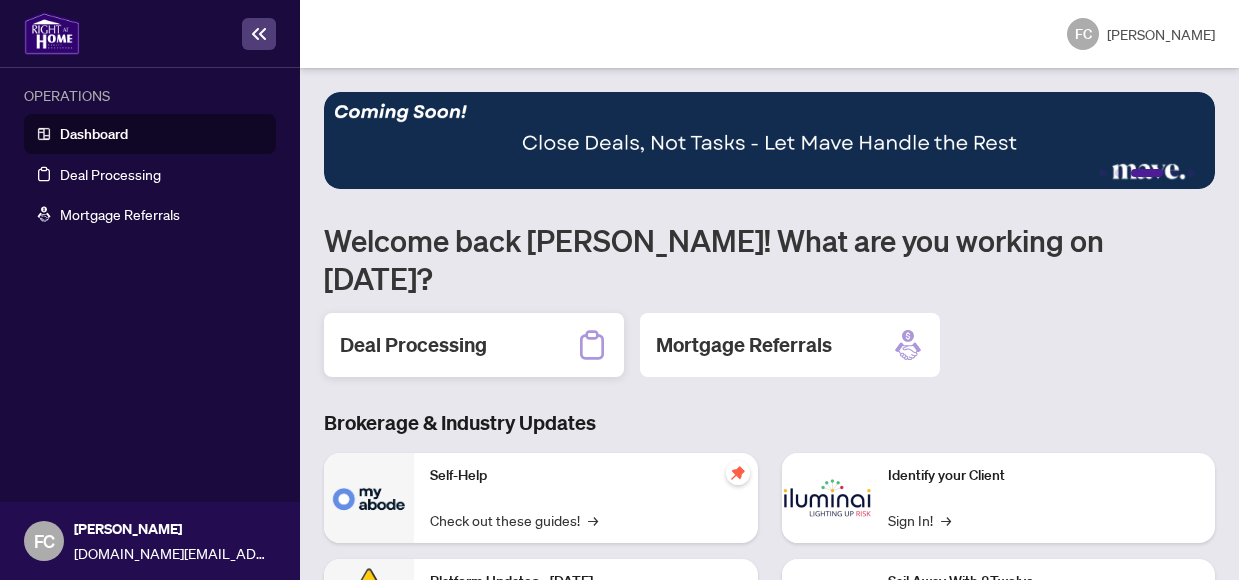 click on "Deal Processing" at bounding box center (474, 345) 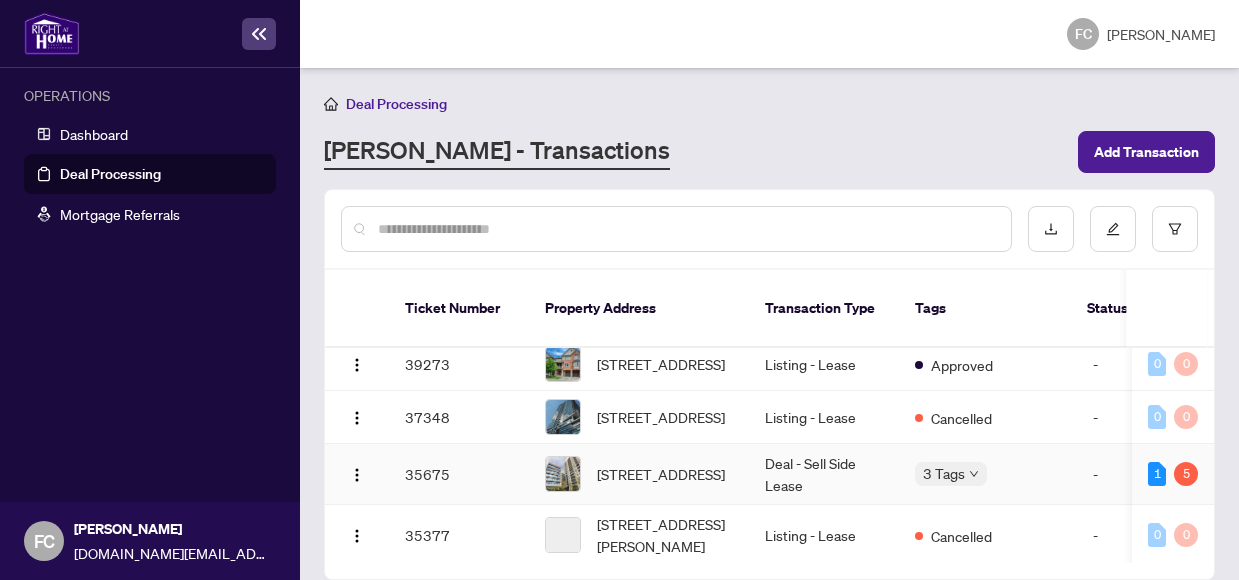 scroll, scrollTop: 175, scrollLeft: 0, axis: vertical 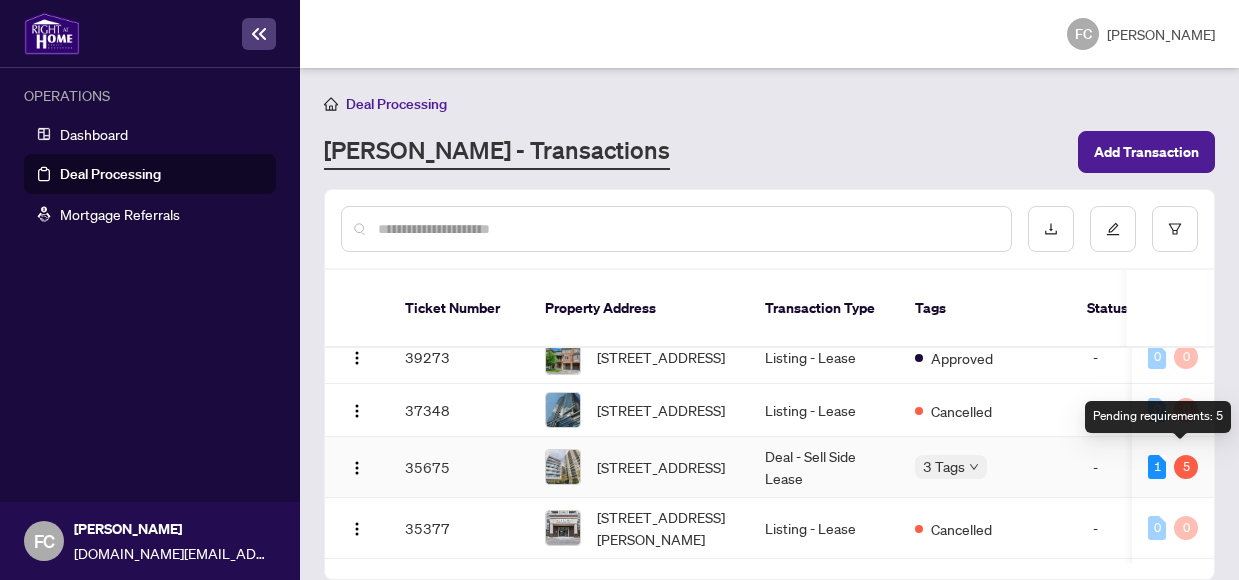 click on "5" at bounding box center (1186, 467) 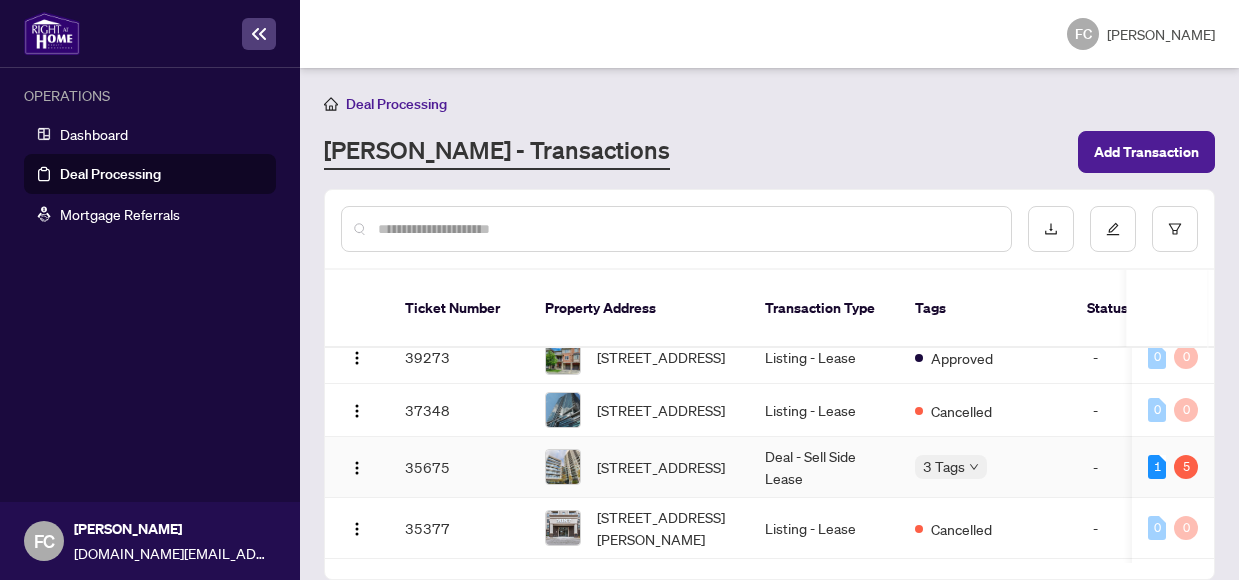 click on "35675" at bounding box center [459, 467] 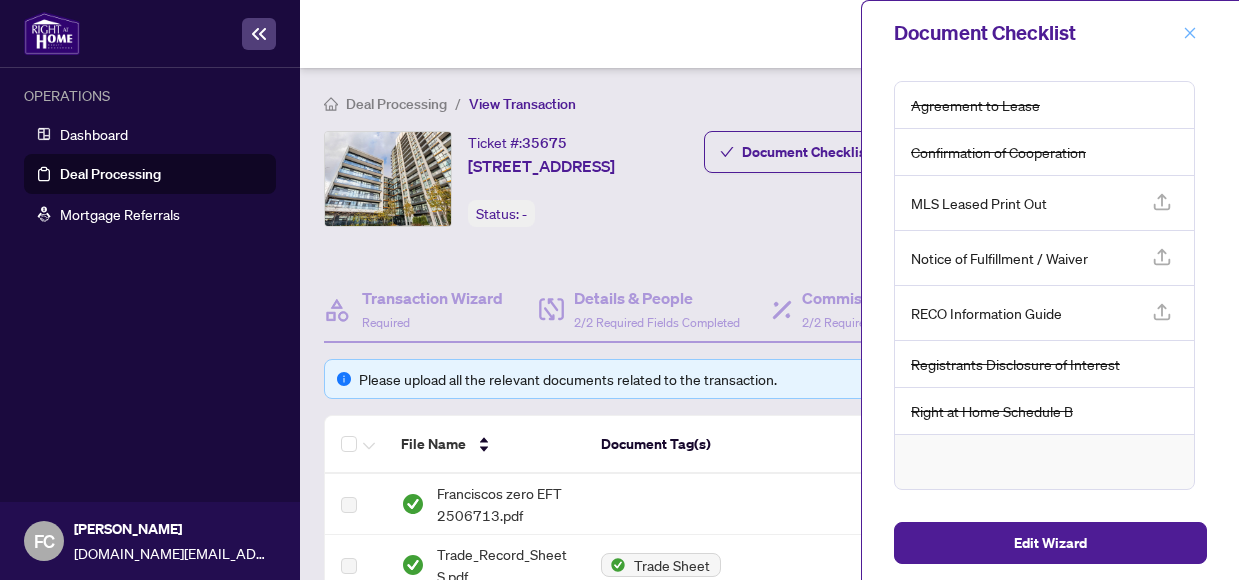click at bounding box center (1190, 33) 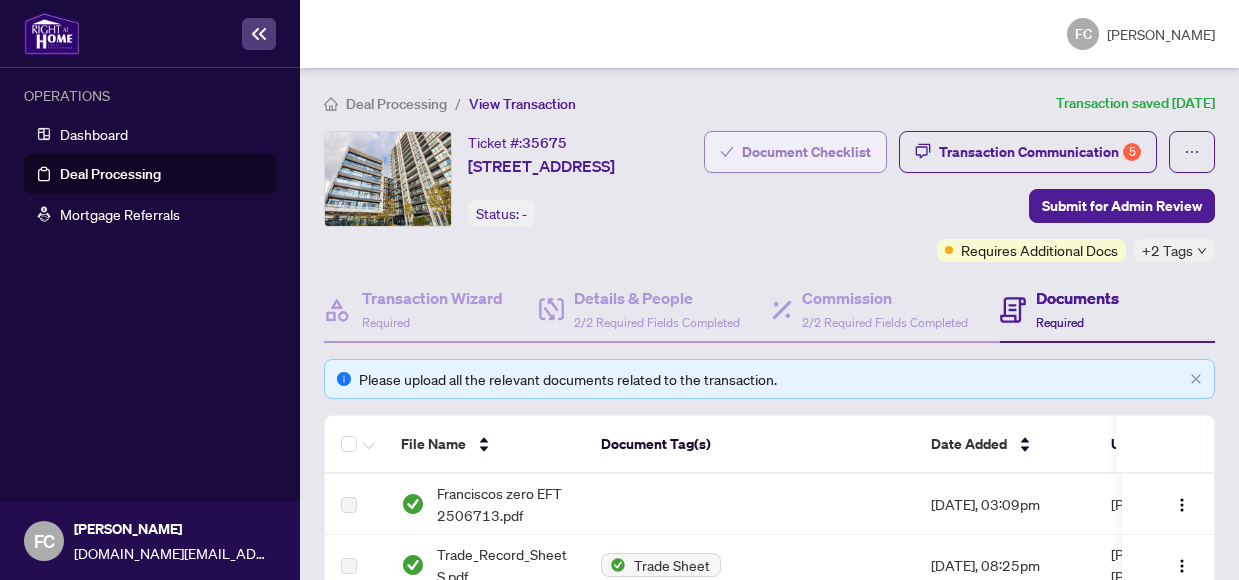 click on "Document Checklist" at bounding box center [806, 152] 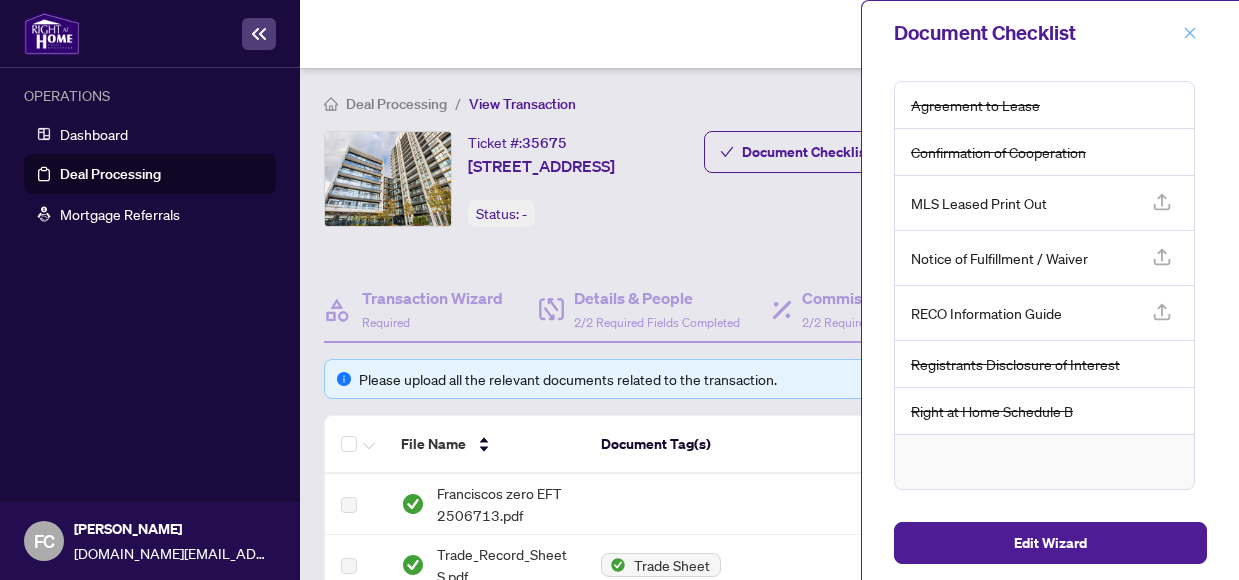 click 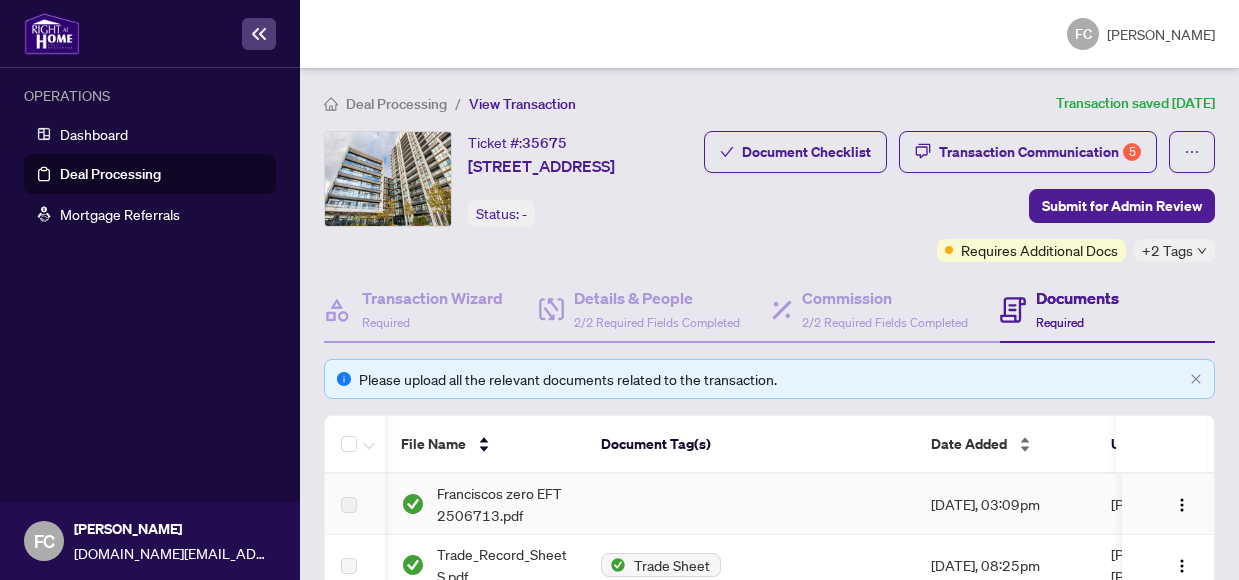 scroll, scrollTop: 58, scrollLeft: 0, axis: vertical 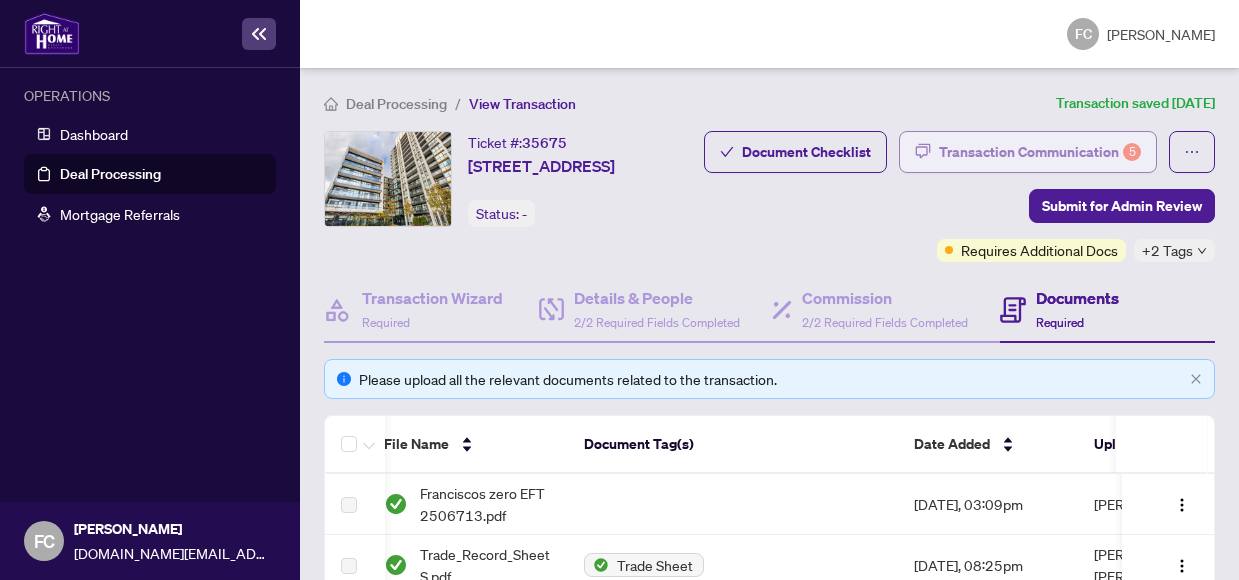 click on "Transaction Communication 5" at bounding box center [1040, 152] 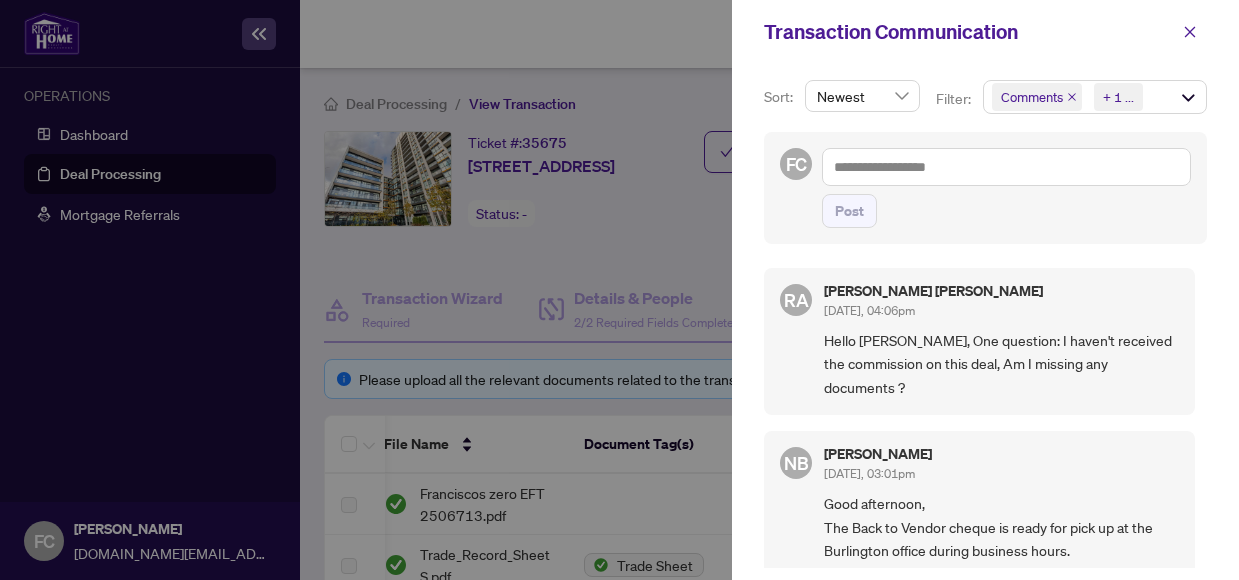 click on "Newest" at bounding box center [862, 96] 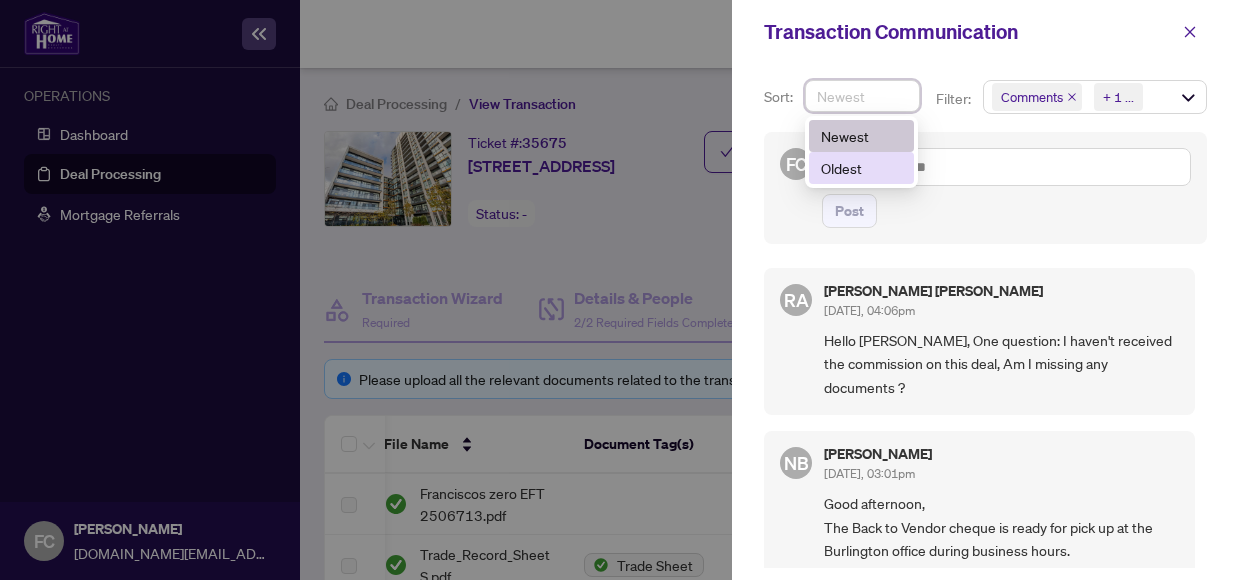 click on "Oldest" at bounding box center [861, 168] 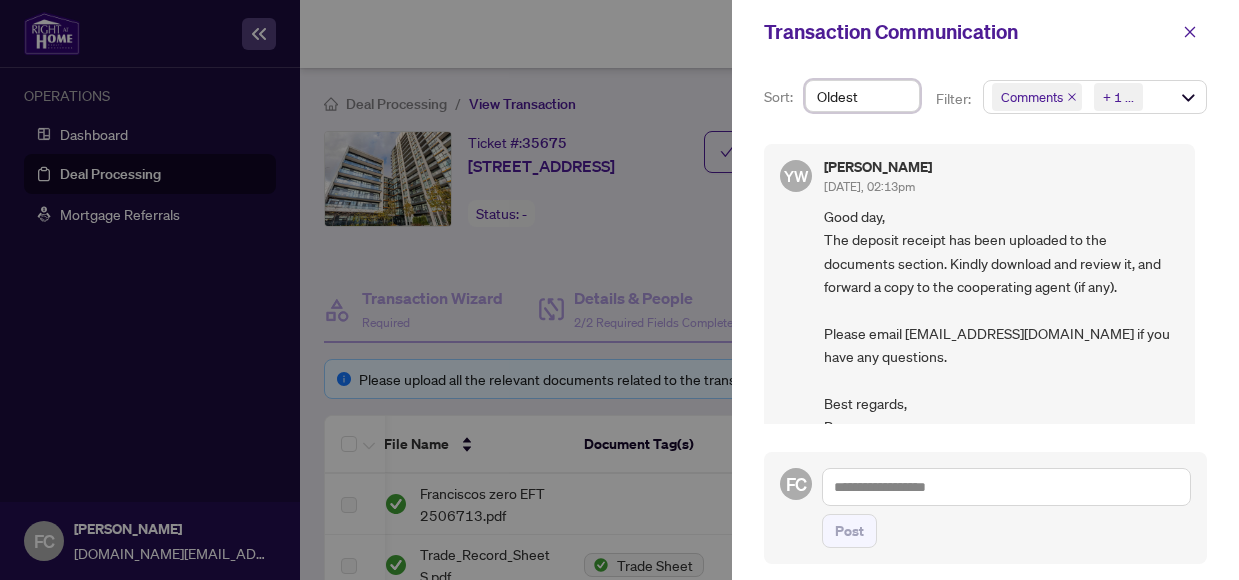 scroll, scrollTop: 4303, scrollLeft: 0, axis: vertical 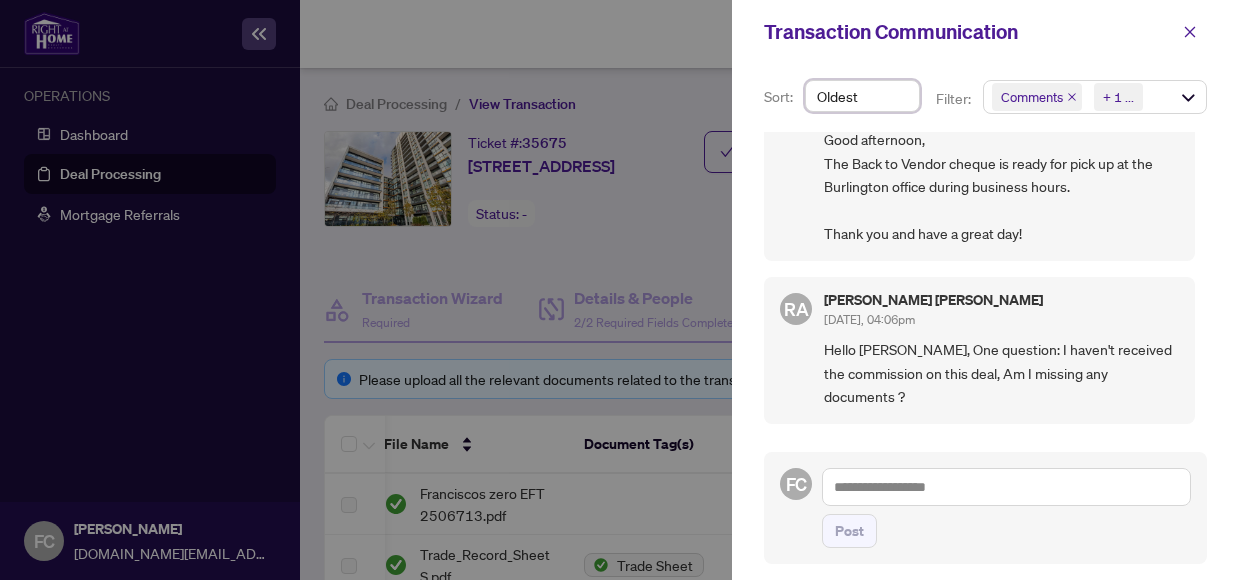 click on "Oldest" at bounding box center [862, 96] 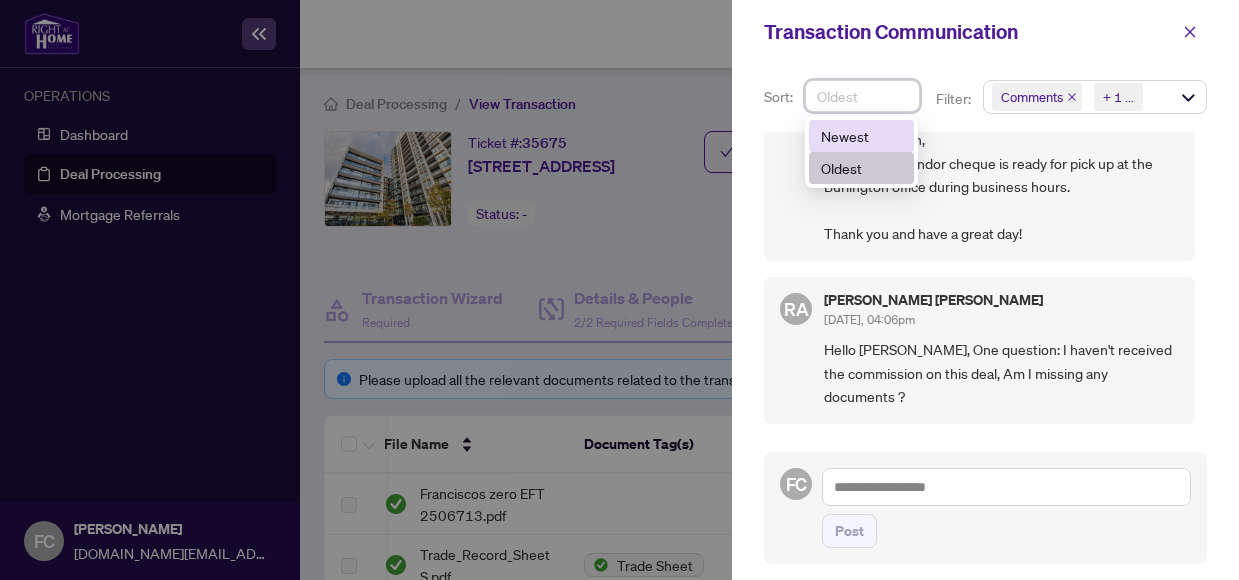 click on "Newest" at bounding box center (861, 136) 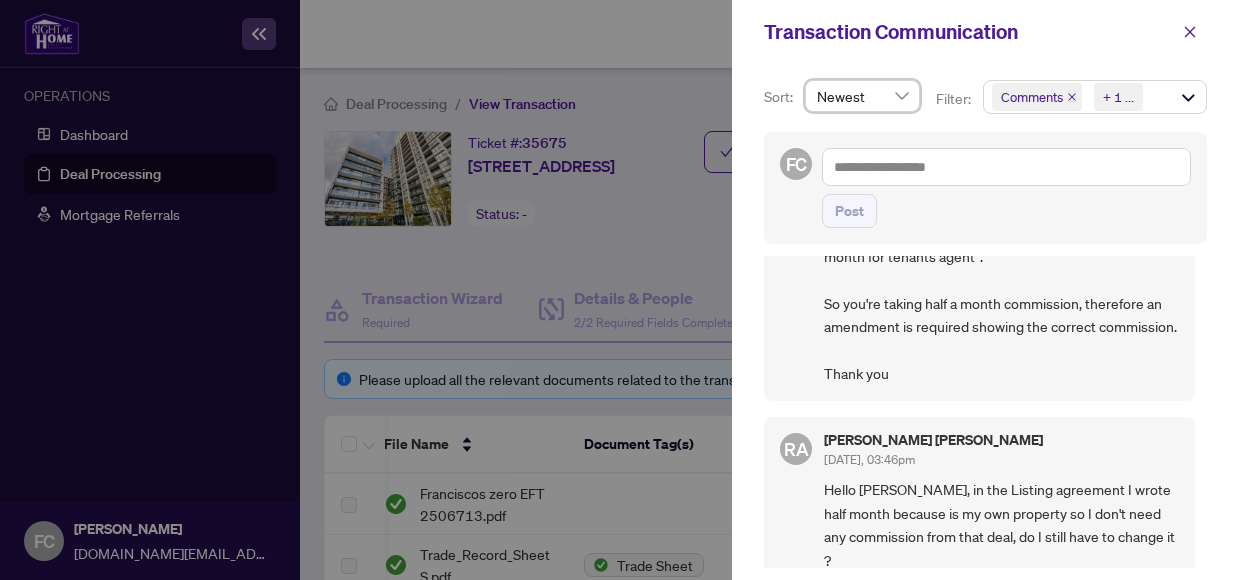 scroll, scrollTop: 0, scrollLeft: 0, axis: both 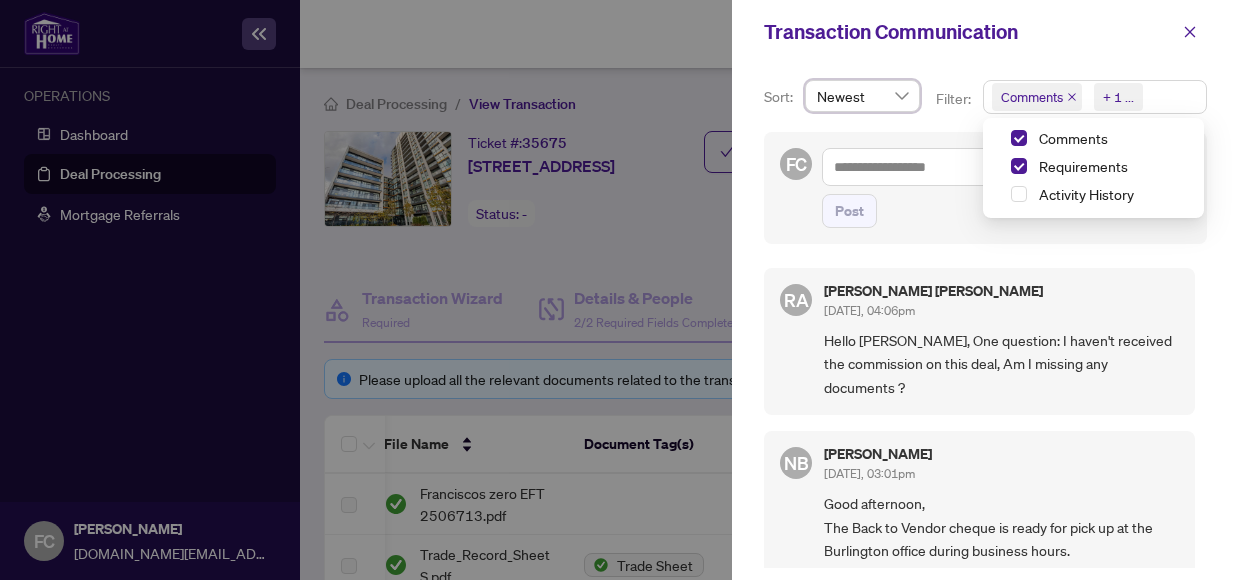 click on "Comments" at bounding box center [1037, 97] 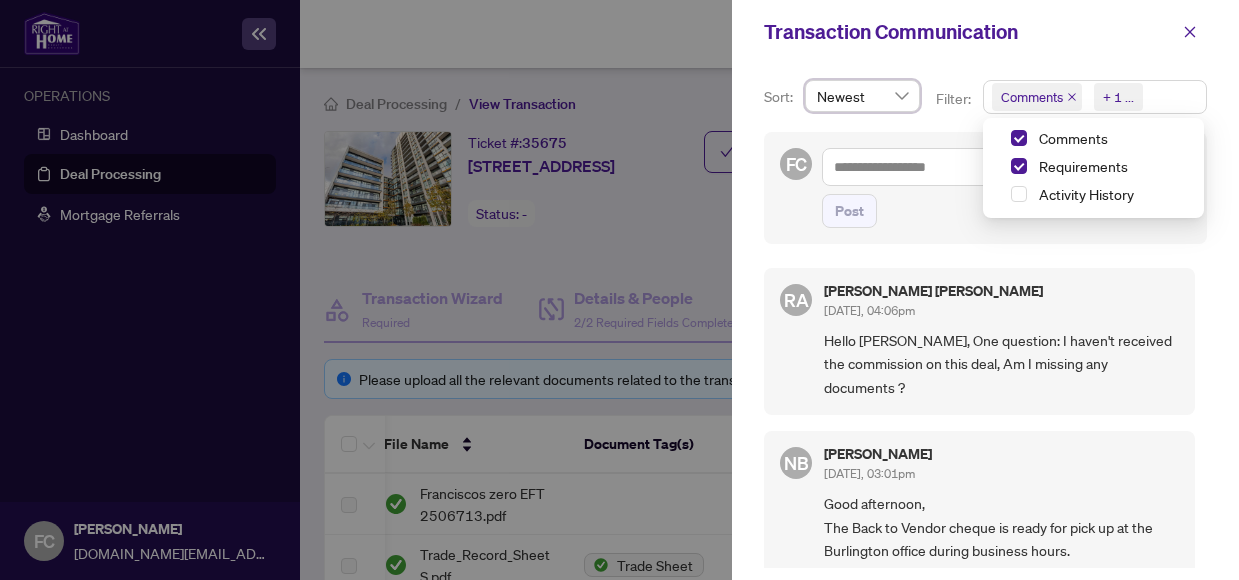 click on "Comments" at bounding box center (1093, 140) 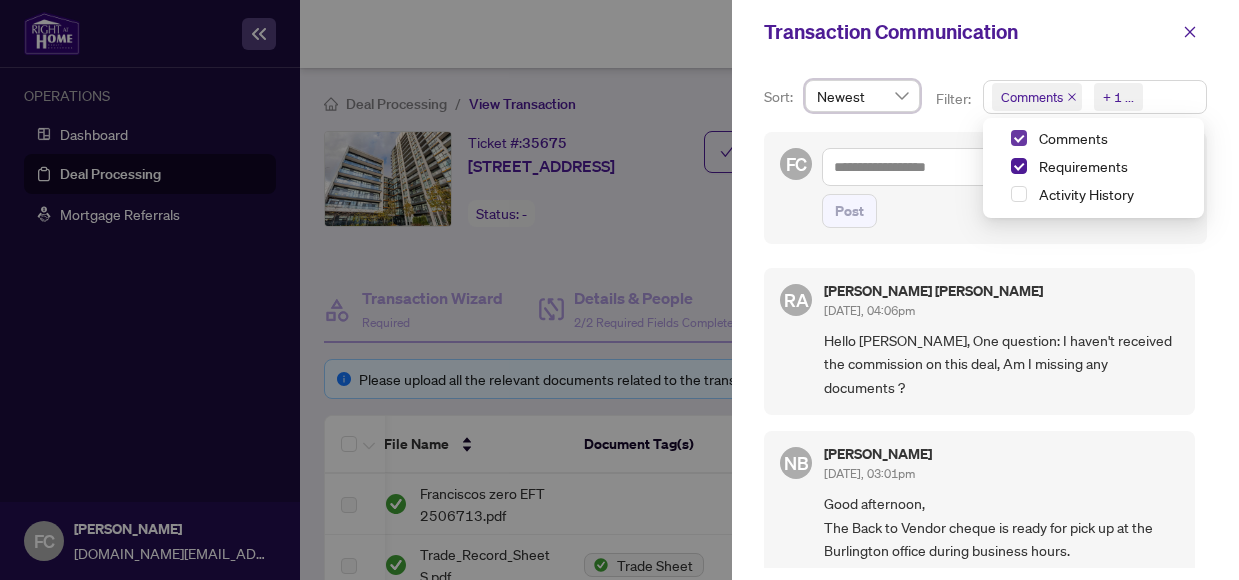 click at bounding box center [1019, 138] 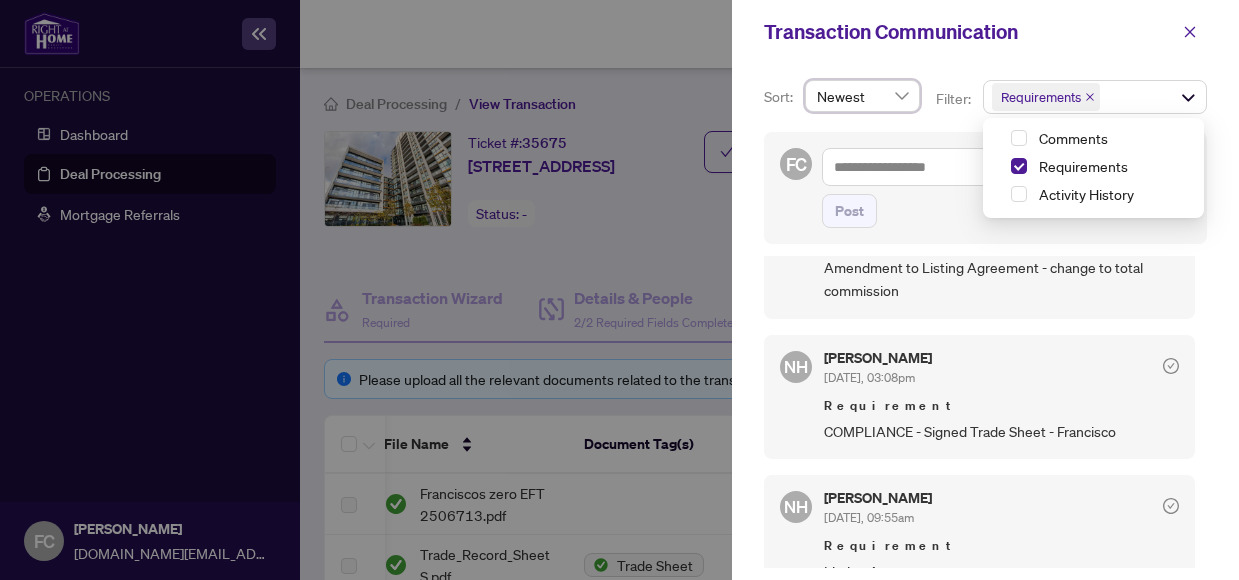 scroll, scrollTop: 0, scrollLeft: 0, axis: both 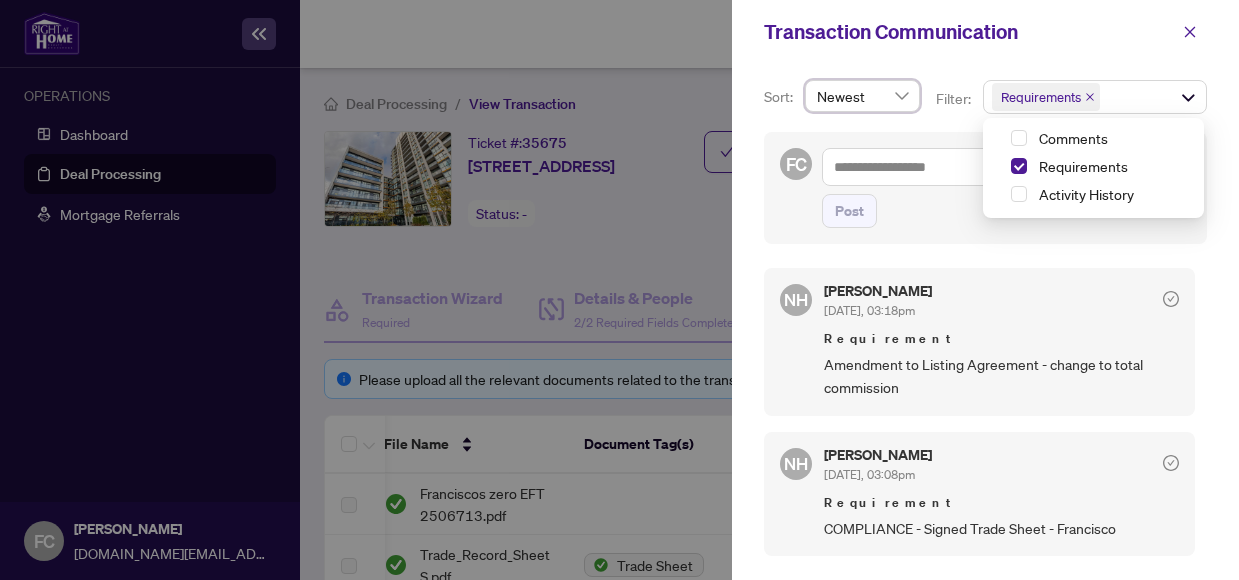 click on "FC Post" at bounding box center (985, 188) 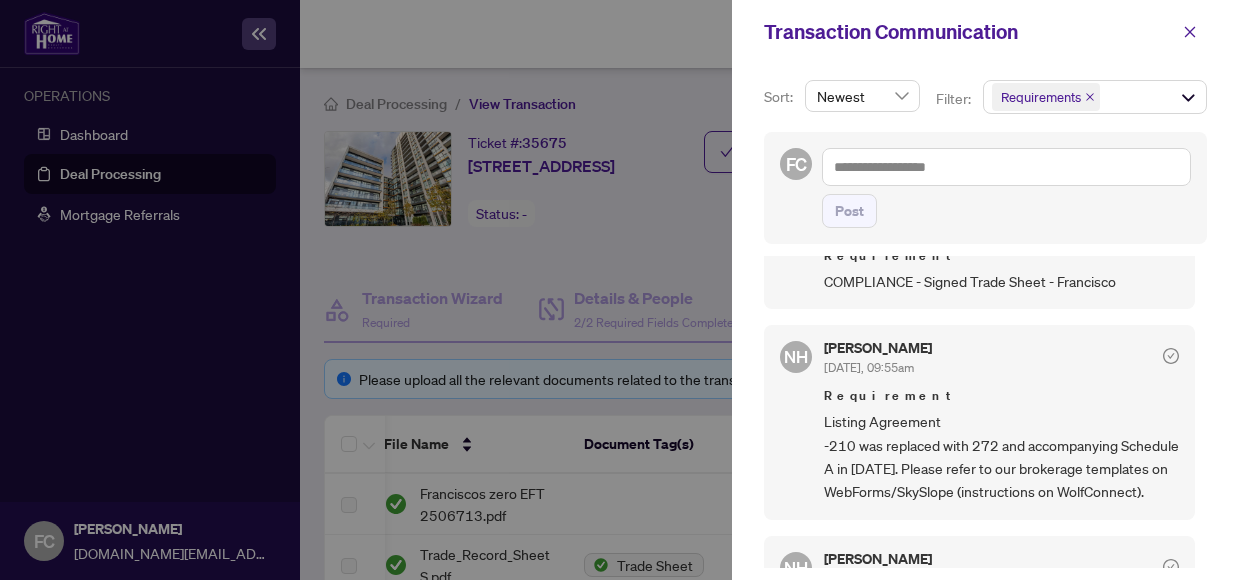 scroll, scrollTop: 0, scrollLeft: 0, axis: both 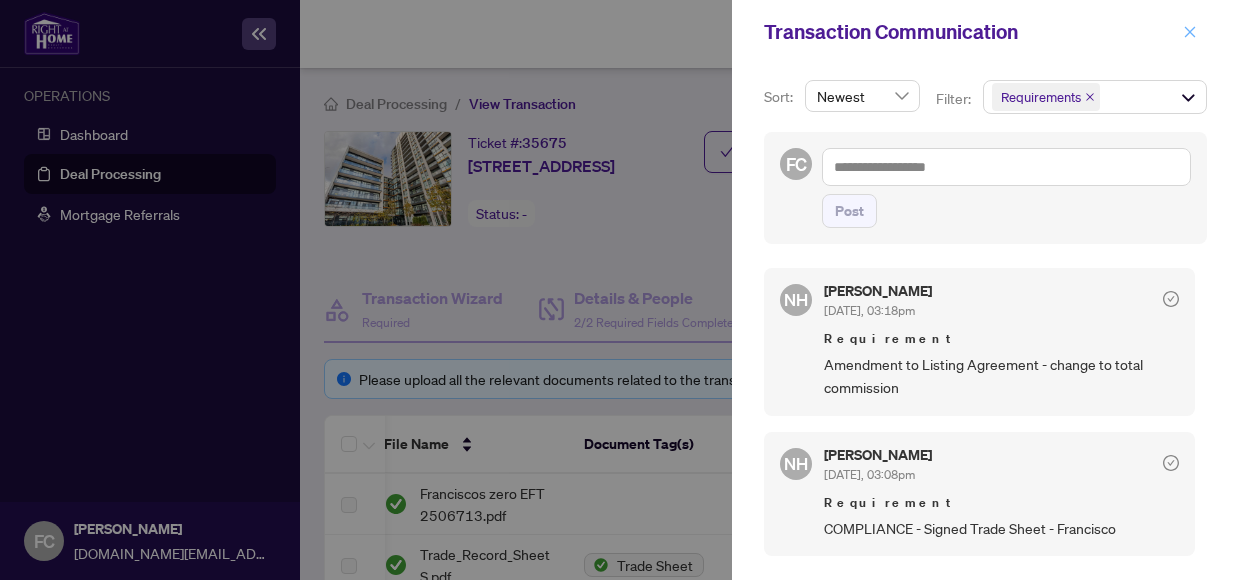 click 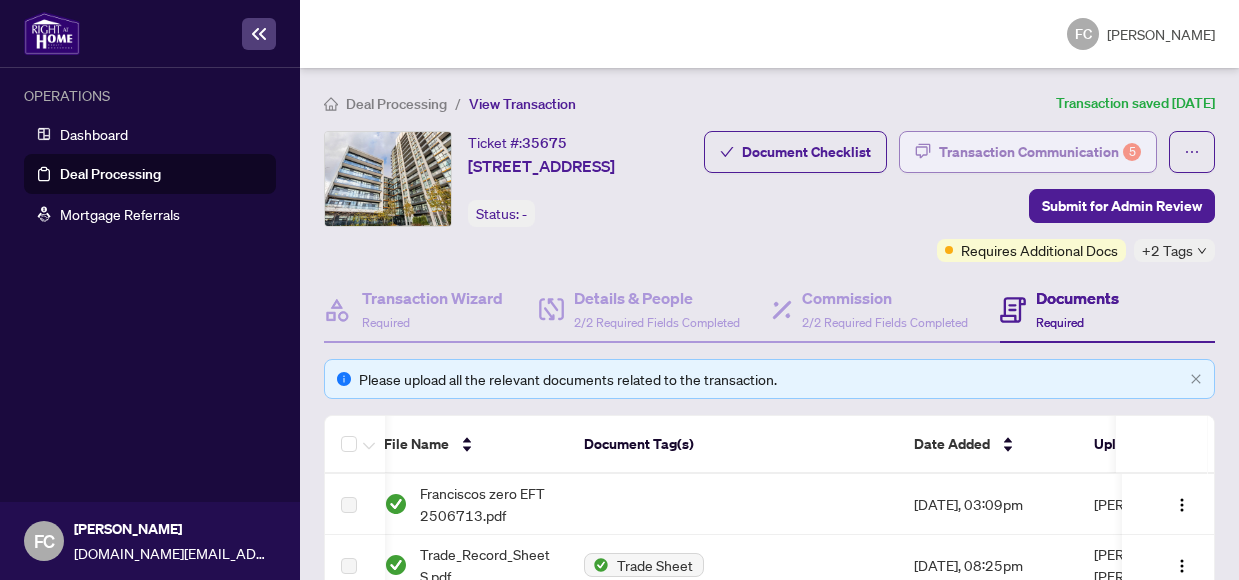 click on "Transaction Communication 5" at bounding box center (1040, 152) 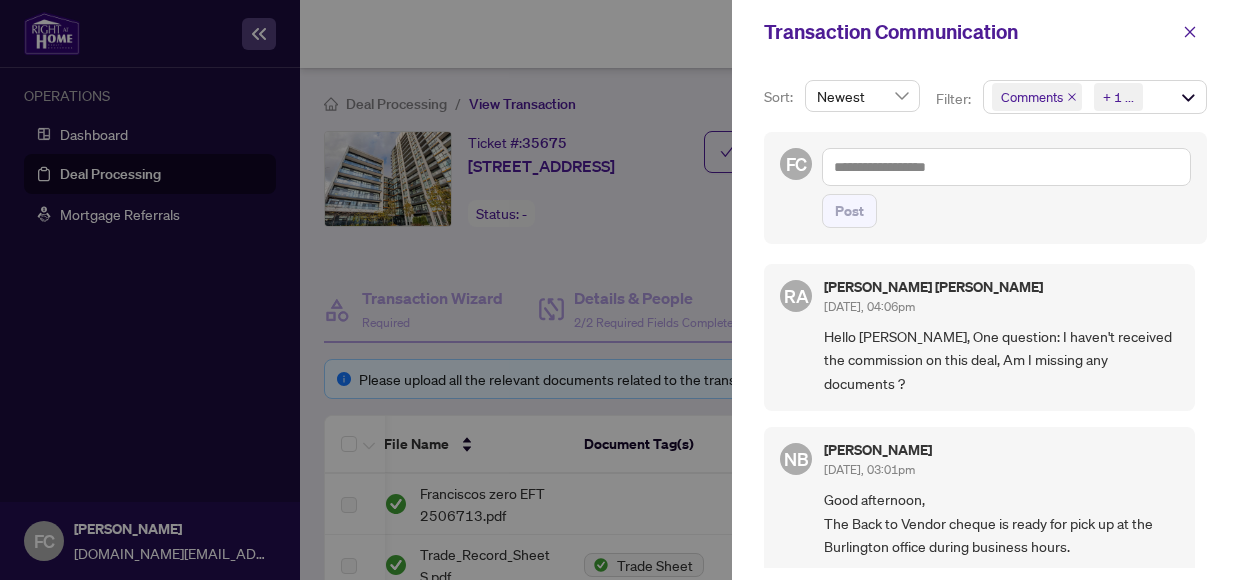 scroll, scrollTop: 0, scrollLeft: 0, axis: both 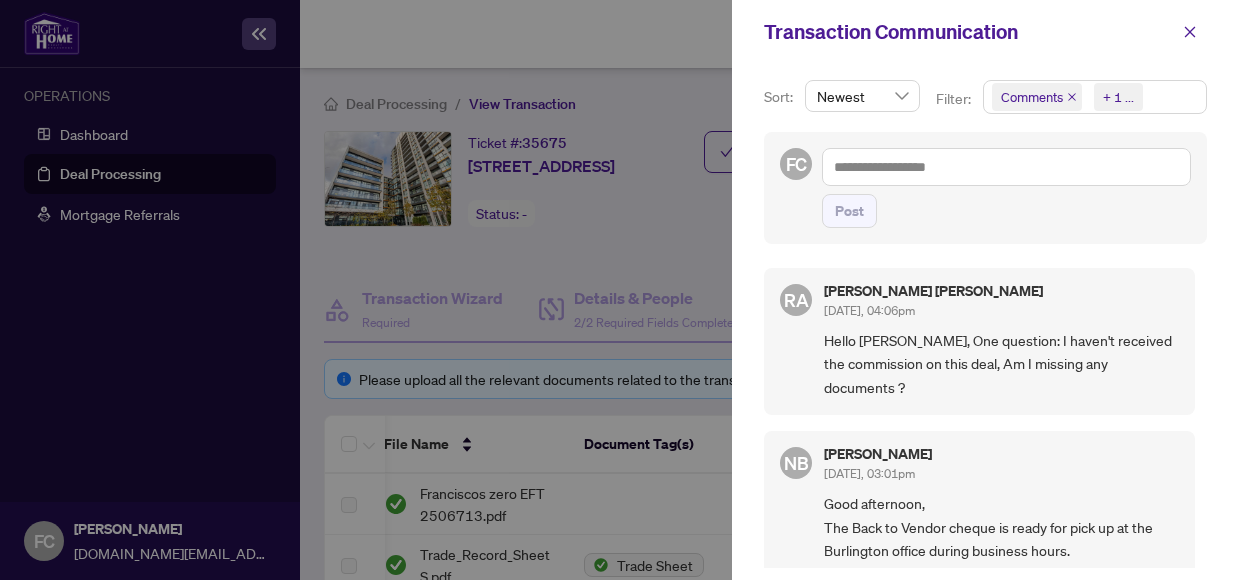 click on "Comments" at bounding box center [1032, 97] 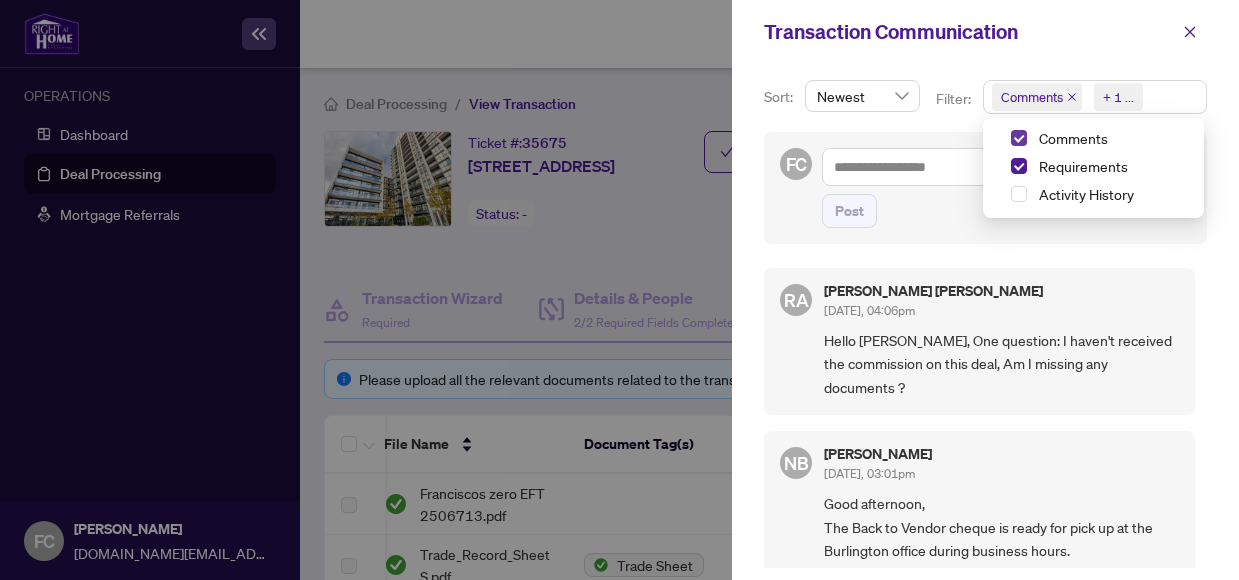 click at bounding box center (1019, 138) 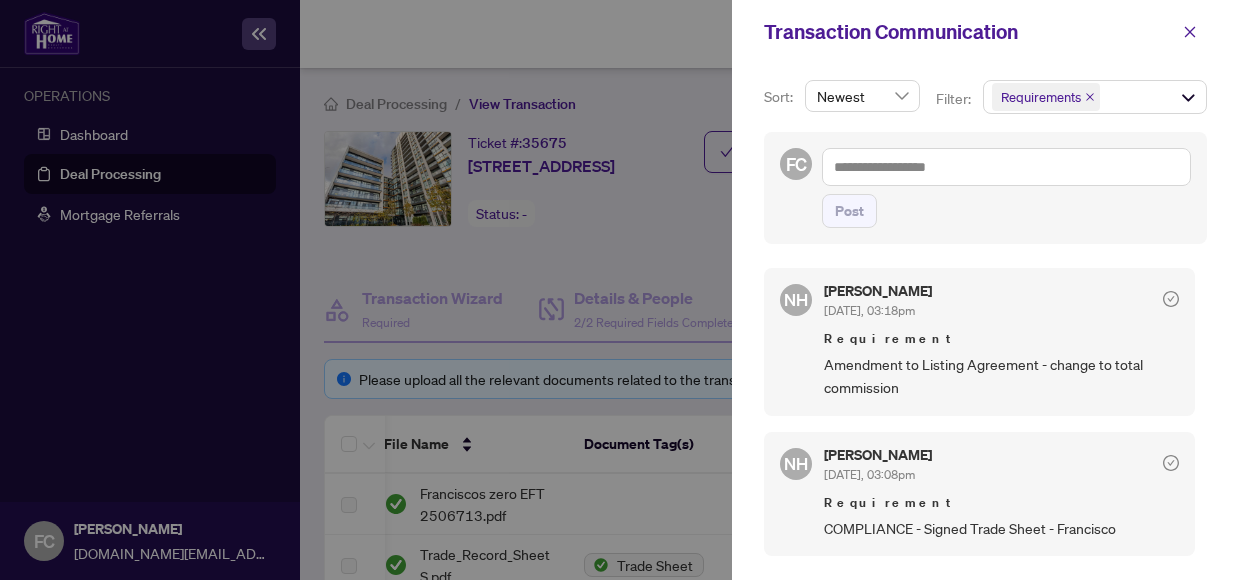 click on "NH Nazia Hossain   May/28/2025, 03:18pm Requirement   Amendment to Listing Agreement - change to total commission NH Nazia Hossain   May/28/2025, 03:08pm Requirement   COMPLIANCE - Signed Trade Sheet - Francisco NH Nazia Hossain   May/23/2025, 09:55am Requirement   Listing Agreement
-210 was replaced with 272 and accompanying Schedule A in March of 2024. Please refer to our brokerage templates on WebForms/SkySlope (instructions on WolfConnect). NH Nazia Hossain   May/23/2025, 09:35am Requirement    -  Final.pdf Registrant Disclosure of Interest - Missing manager's signature NH Nazia Hossain   May/28/2025, 03:08pm Requirement   COMPLIANCE - Signed Trade Sheet - Ricardo Completed  on   Jun/03/2025, 03:33pm Completed  by   Lulu Hao NH Nazia Hossain   May/23/2025, 09:37am Requirement    -  Final.pdf Schedule B-old version. Please use the current version of Sch B Completed  on   Jun/03/2025, 03:33pm Completed  by   Lulu Hao NH Nazia Hossain   May/23/2025, 09:50am Requirement   COMPLIANCE - Signed Trade Sheet  on" at bounding box center (985, 412) 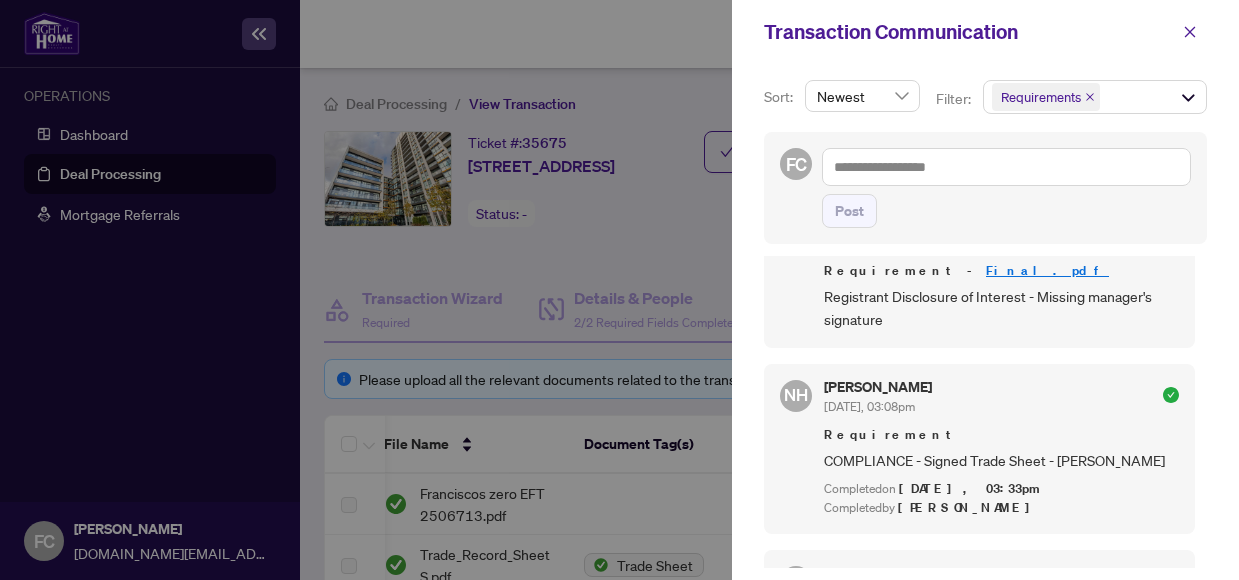 scroll, scrollTop: 0, scrollLeft: 0, axis: both 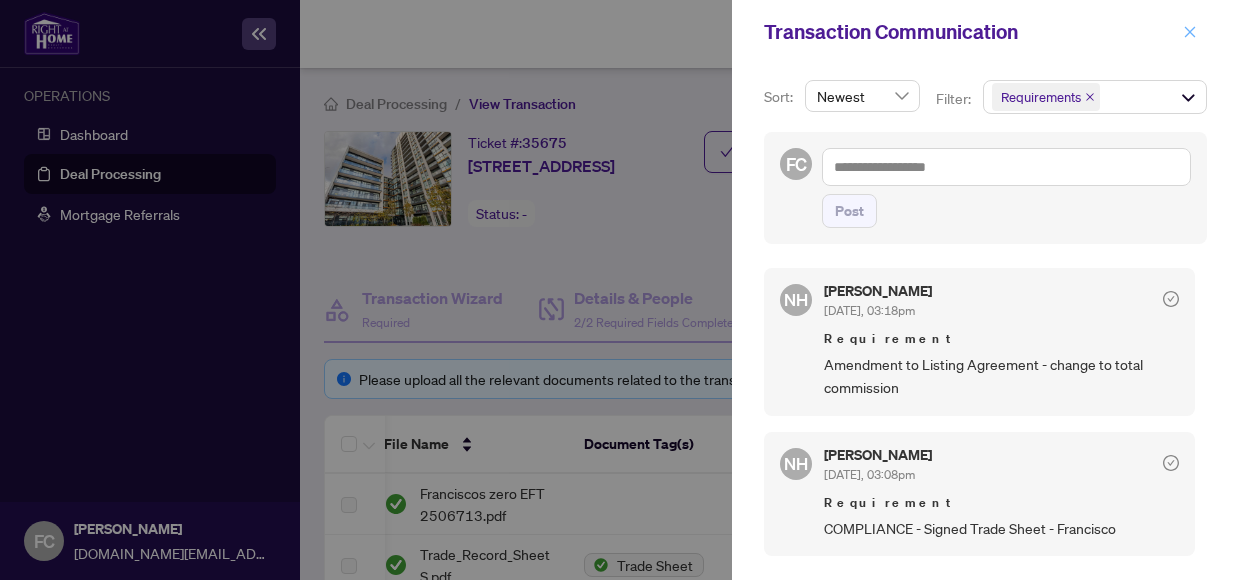 click 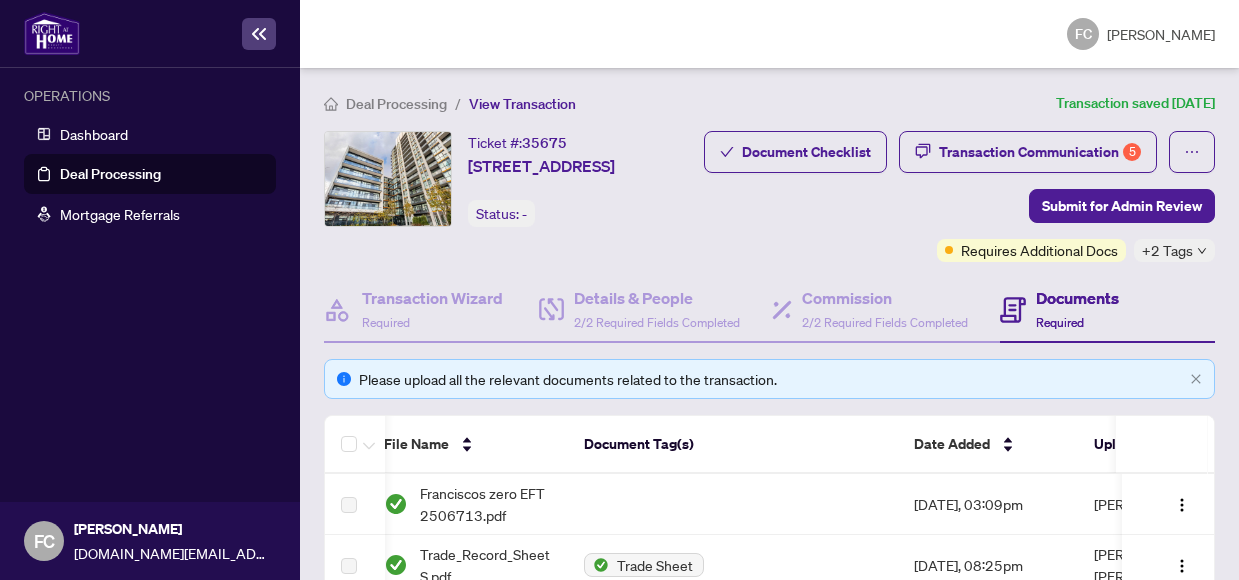 click on "Document Checklist Transaction Communication 5 Submit for Admin Review Requires Additional Docs +2 Tags" at bounding box center [940, 196] 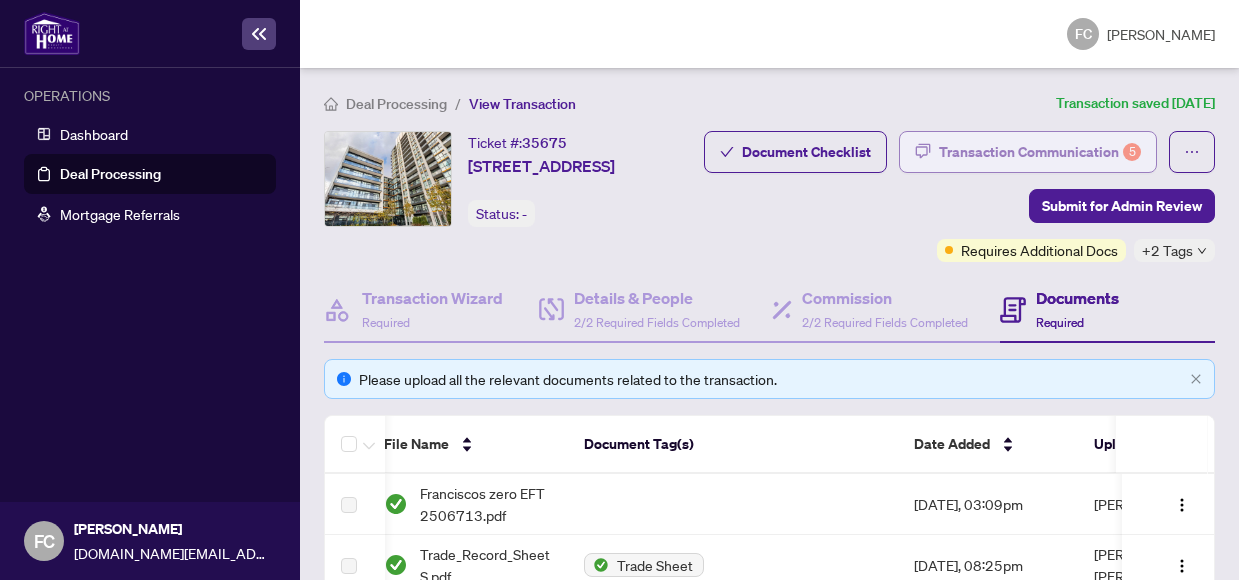click on "Transaction Communication 5" at bounding box center [1040, 152] 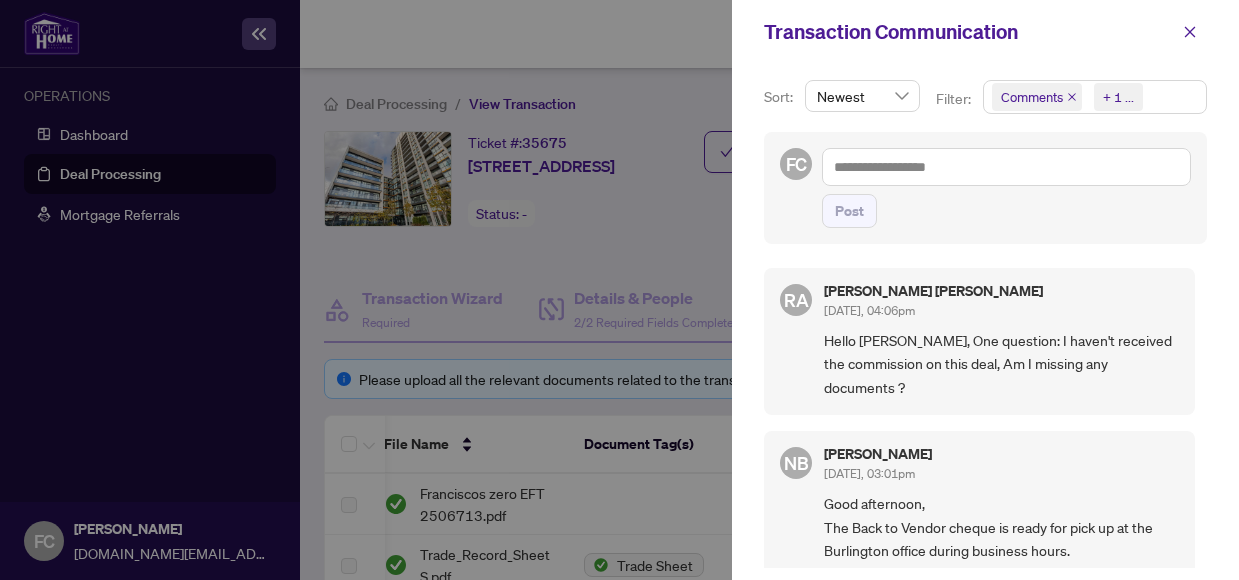 click on "Comments" at bounding box center (1032, 97) 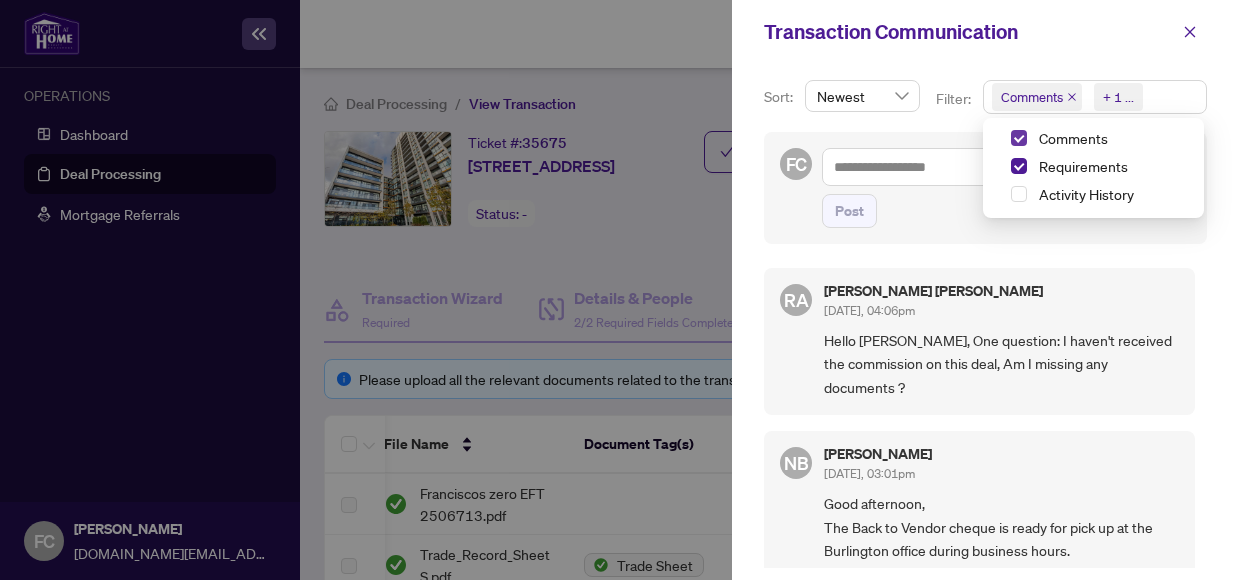 click at bounding box center [1019, 138] 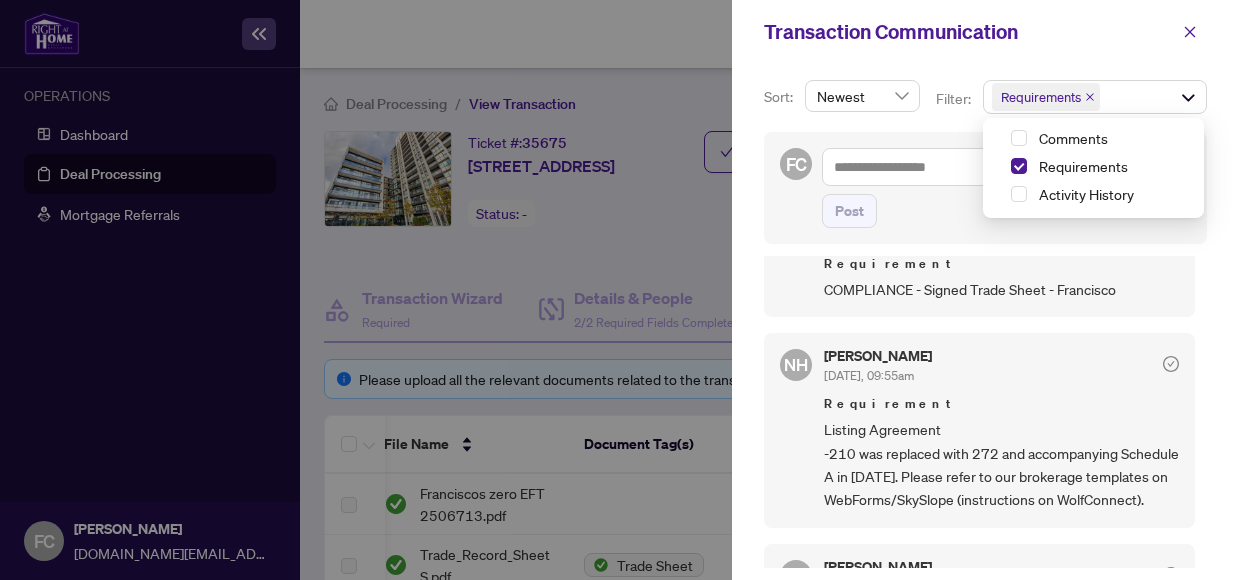 scroll, scrollTop: 262, scrollLeft: 0, axis: vertical 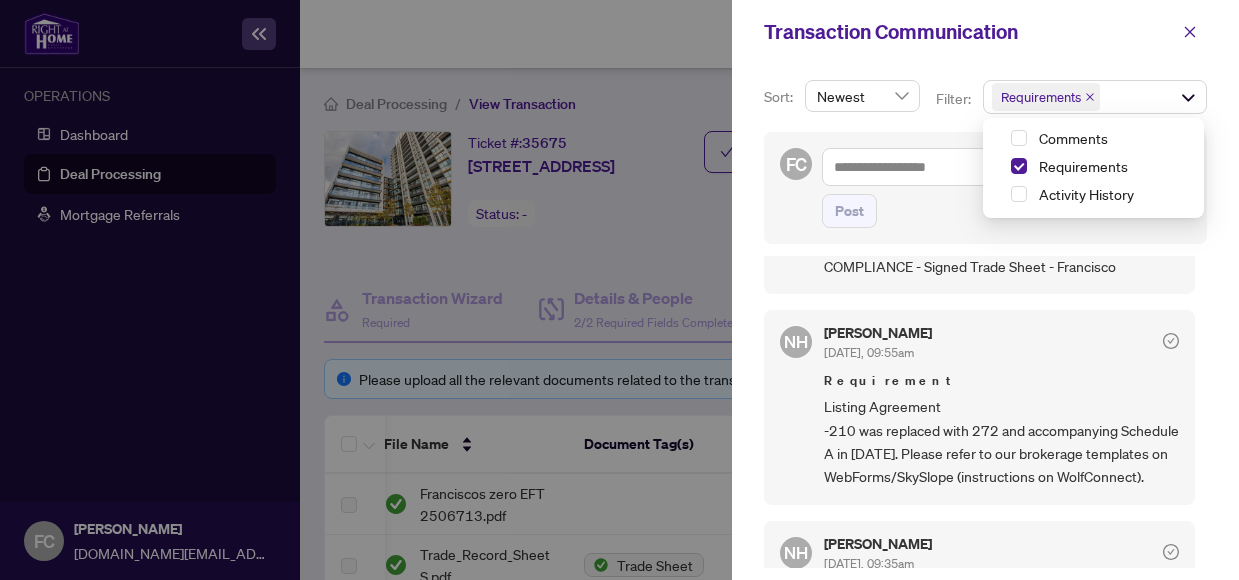 click at bounding box center [619, 290] 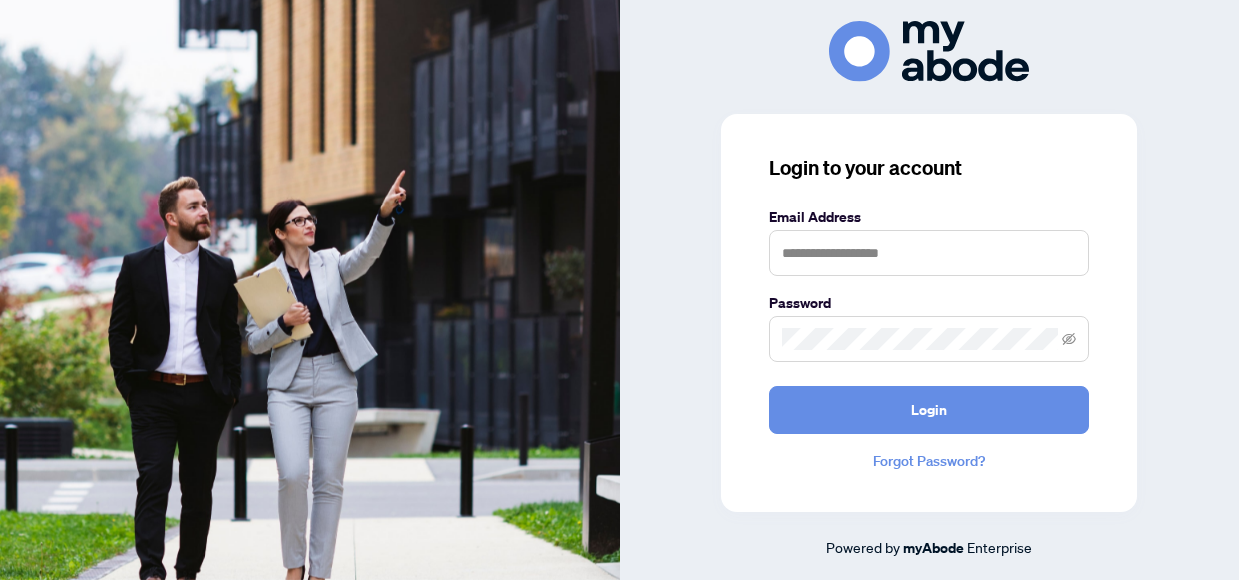 scroll, scrollTop: 0, scrollLeft: 0, axis: both 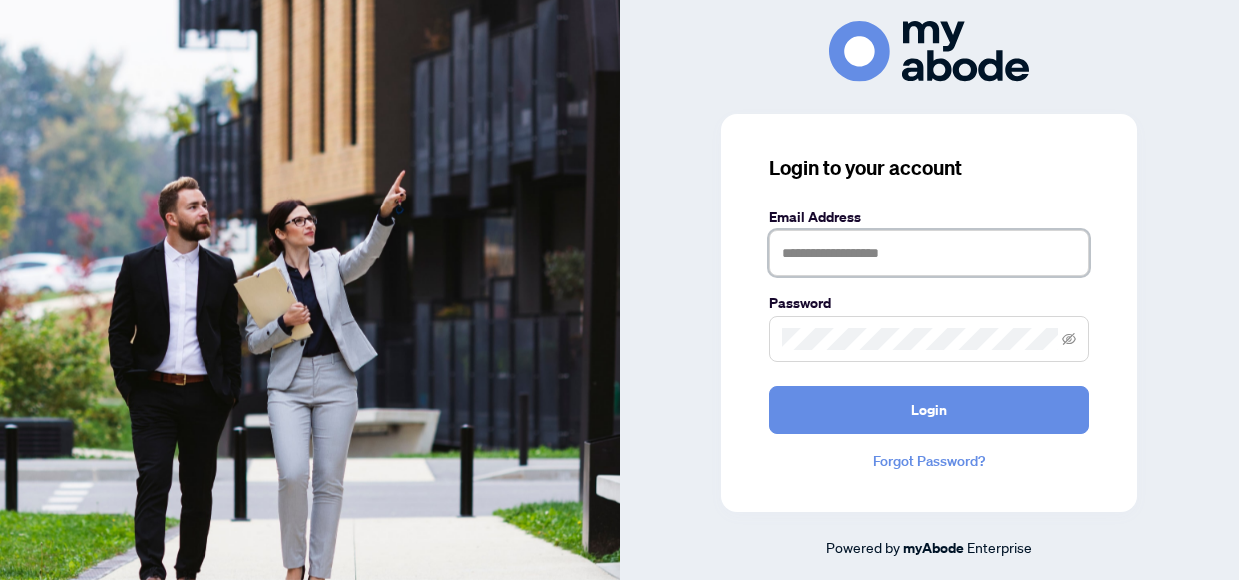 click at bounding box center [929, 253] 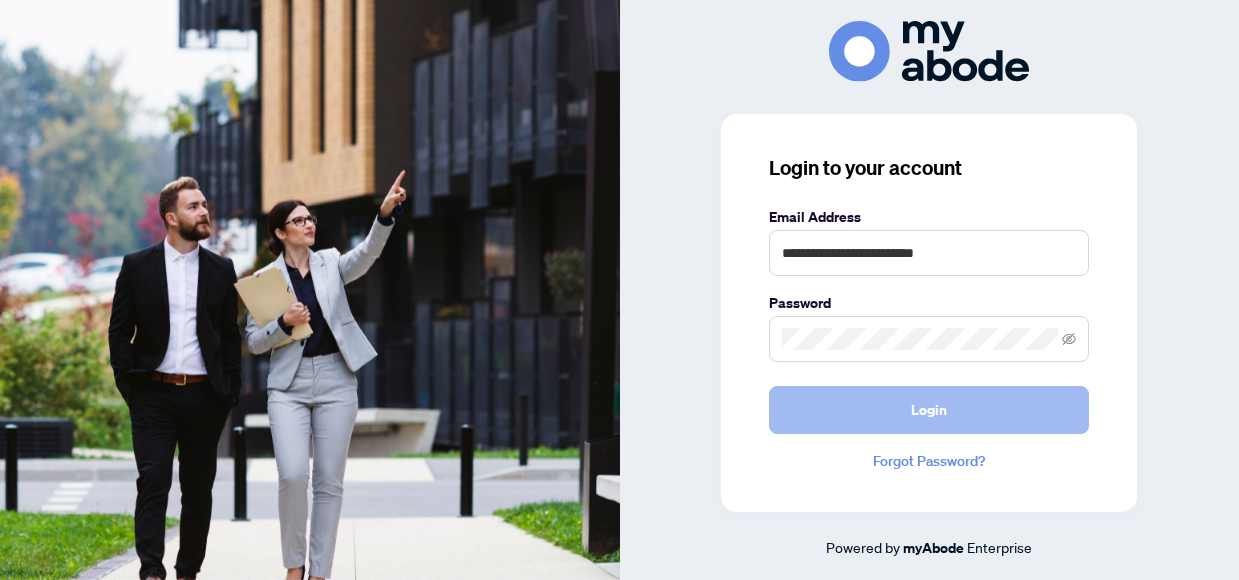 click on "Login" at bounding box center (929, 410) 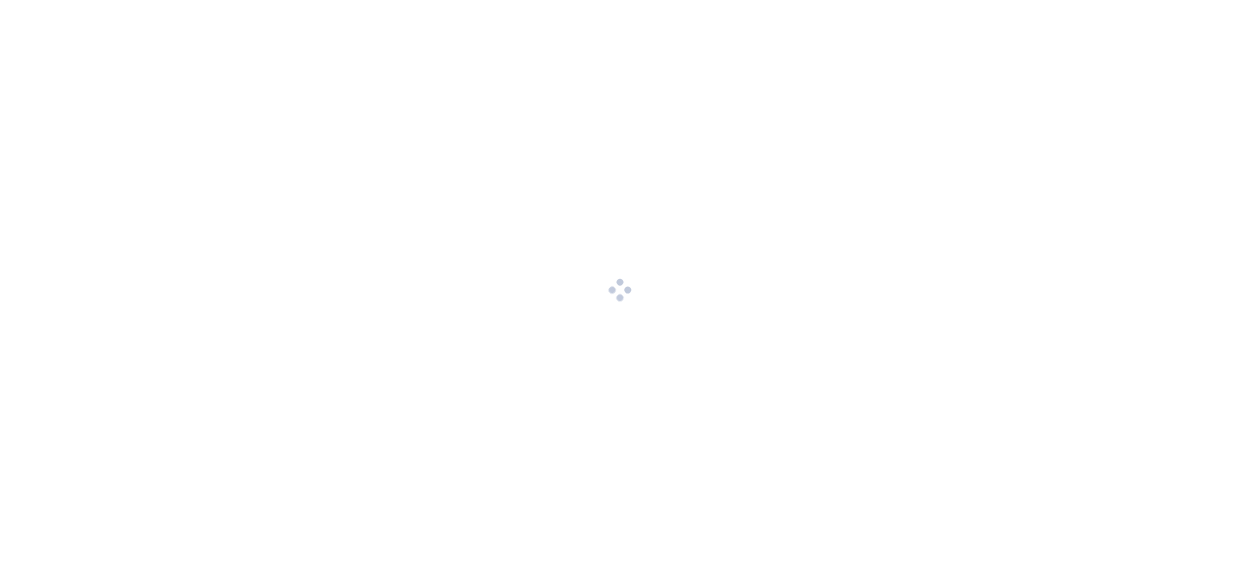 scroll, scrollTop: 0, scrollLeft: 0, axis: both 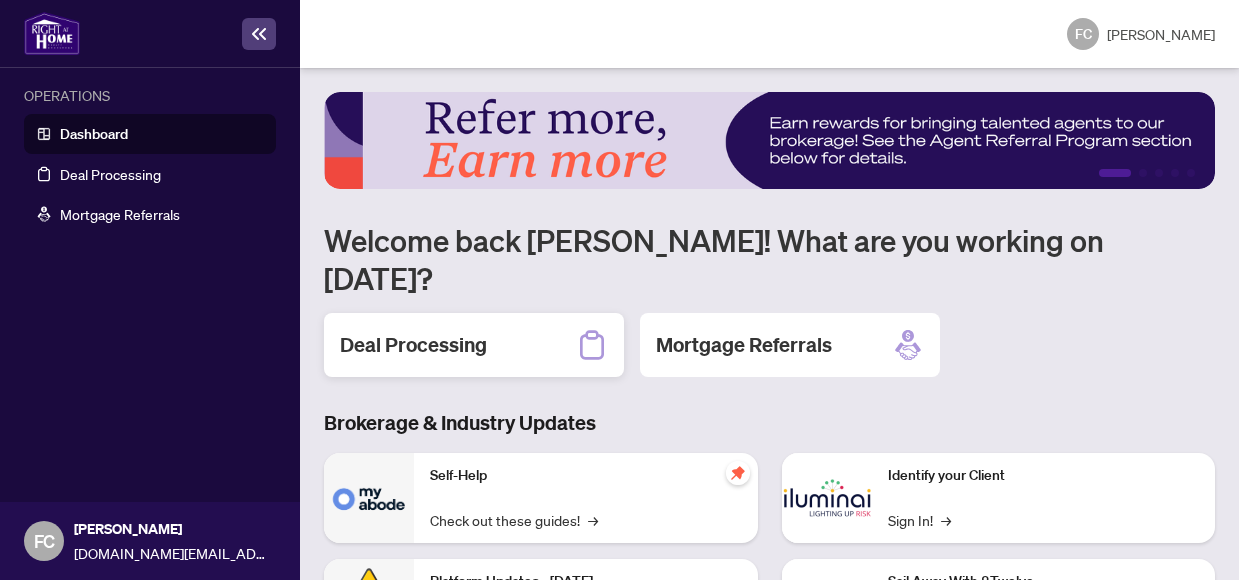 click on "Deal Processing" at bounding box center [474, 345] 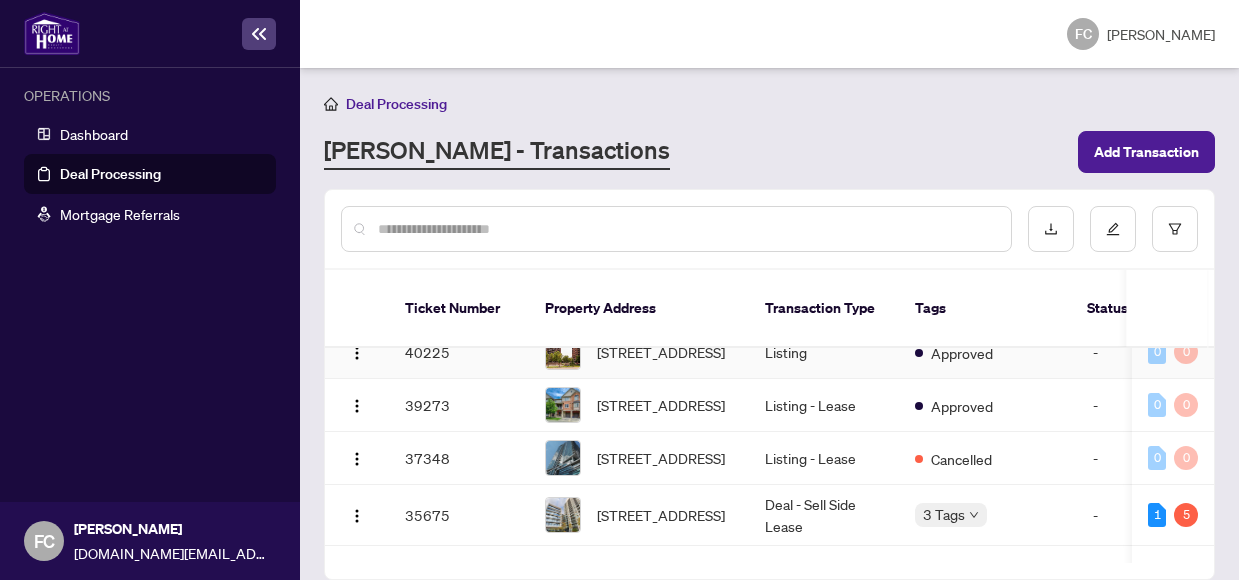 scroll, scrollTop: 138, scrollLeft: 0, axis: vertical 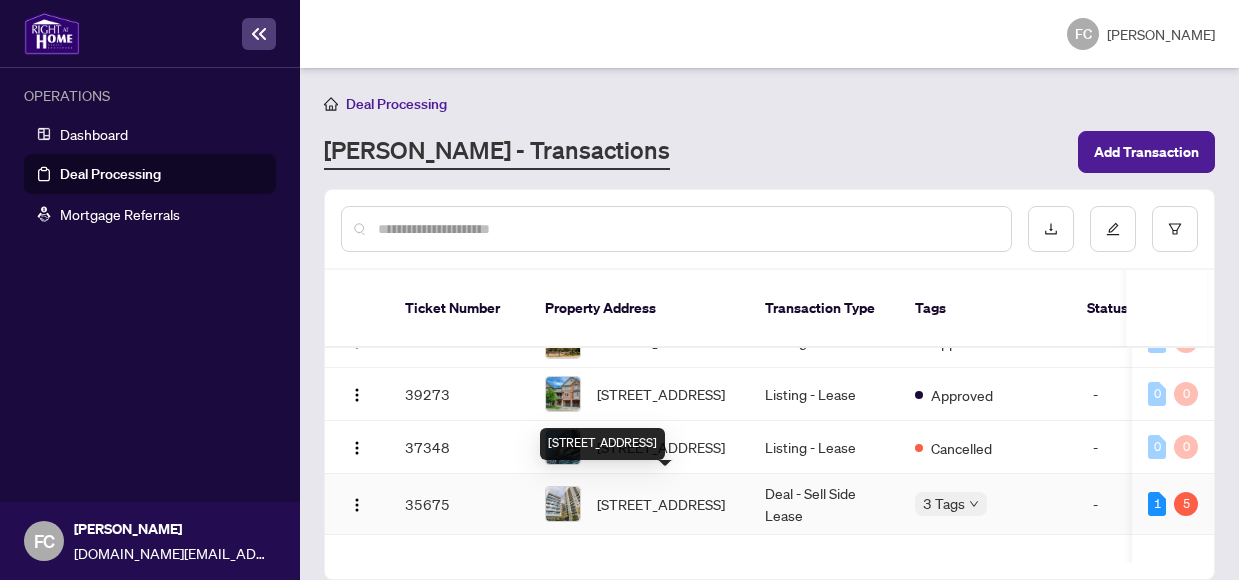 click on "216-1603 Eglinton Ave, Toronto, Ontario M6E 0A1, Canada" at bounding box center (661, 504) 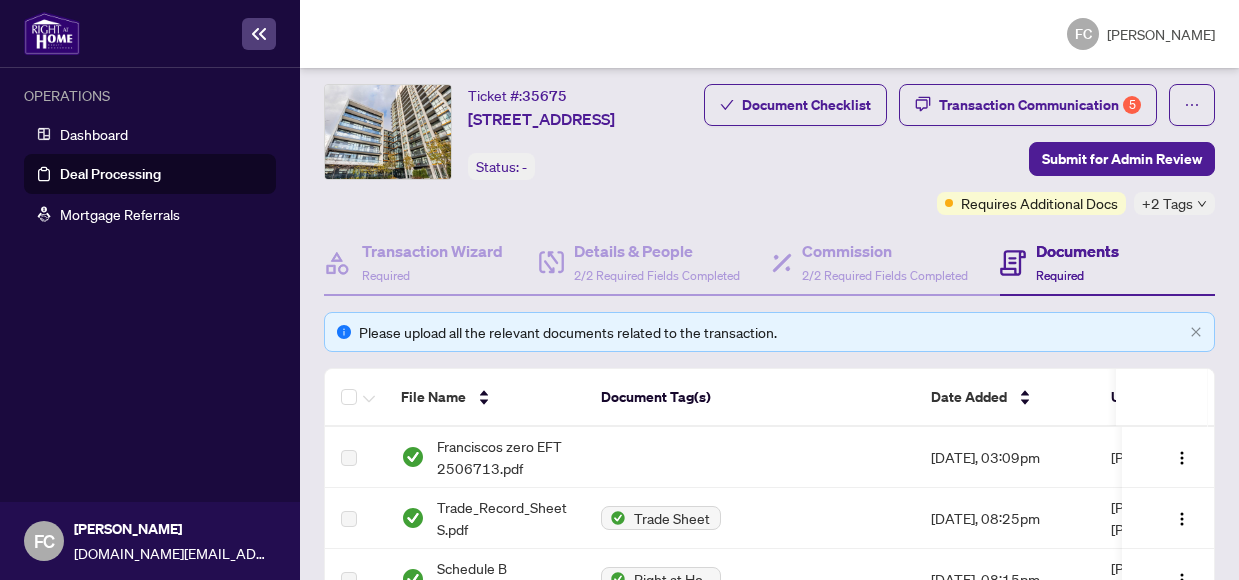 scroll, scrollTop: 49, scrollLeft: 0, axis: vertical 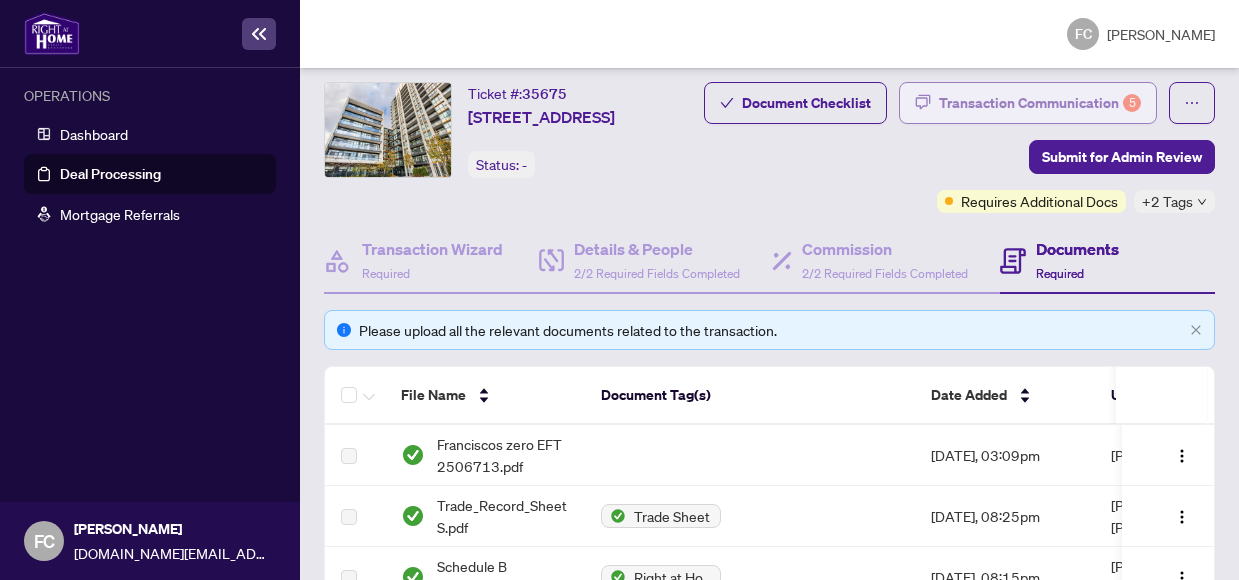 click on "Transaction Communication 5" at bounding box center [1040, 103] 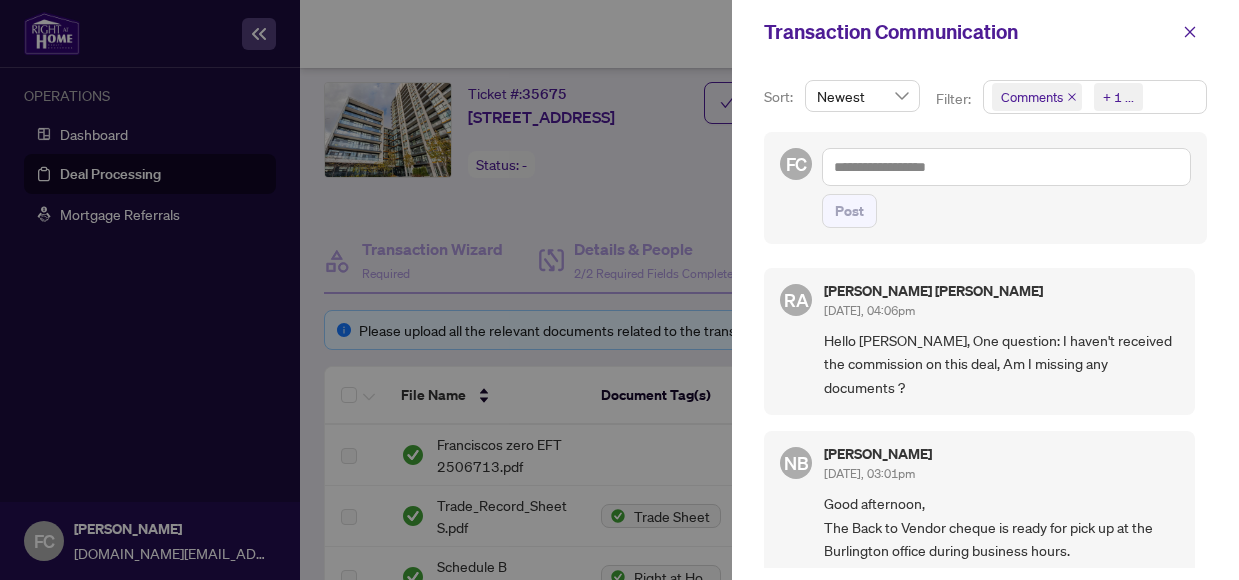 click on "Comments" at bounding box center (1032, 97) 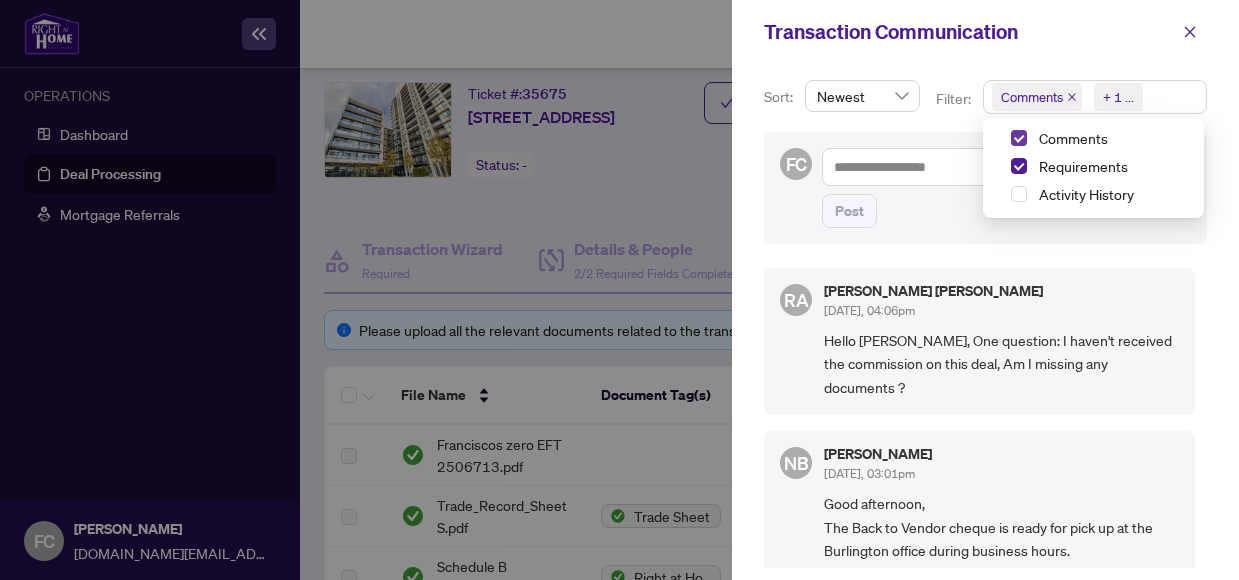 click at bounding box center (1019, 138) 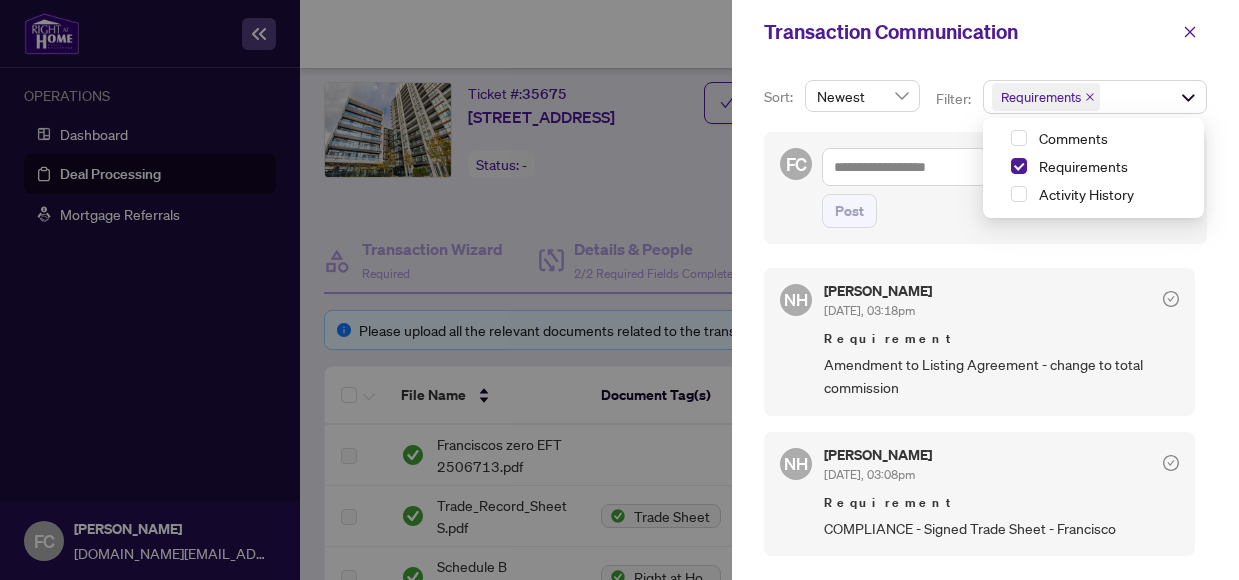 click on "Transaction Communication" at bounding box center [985, 32] 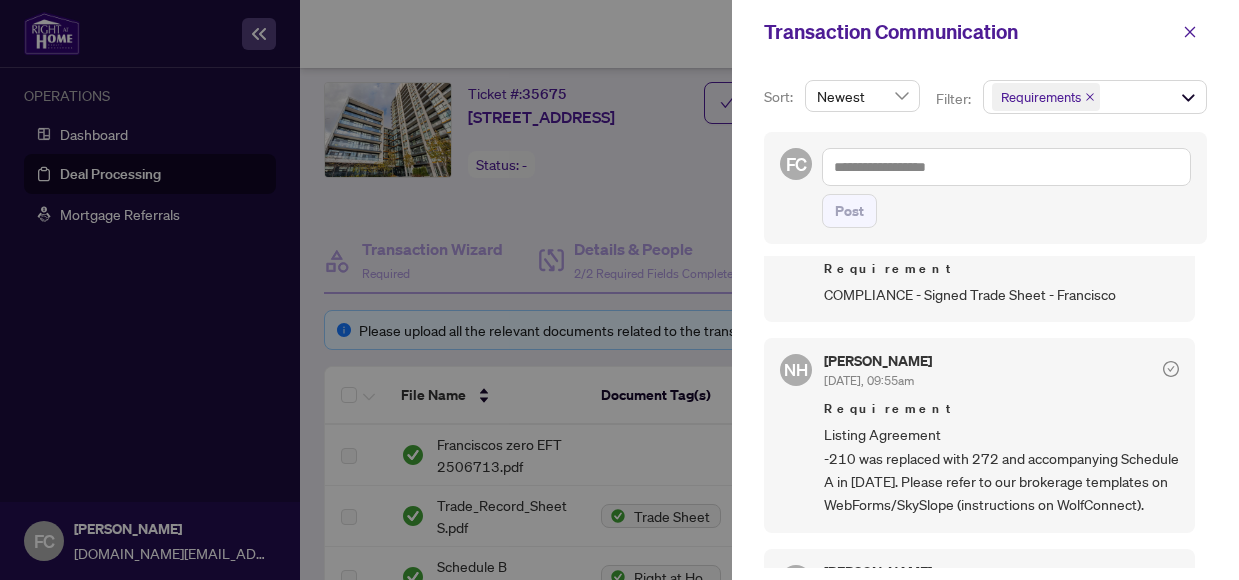 scroll, scrollTop: 235, scrollLeft: 0, axis: vertical 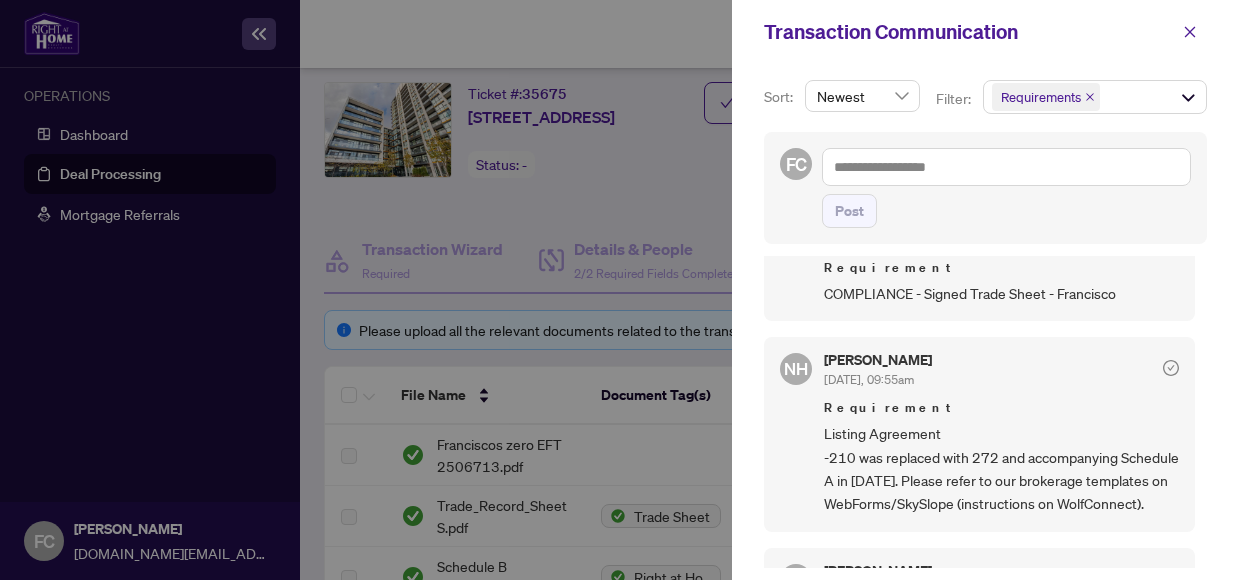click at bounding box center [619, 290] 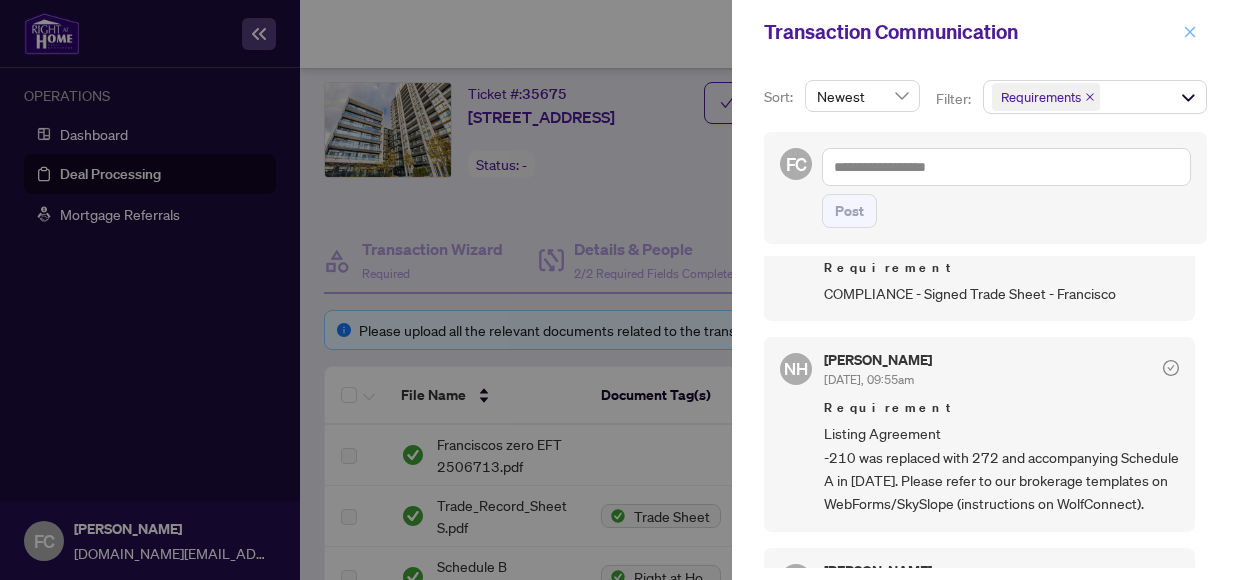 click 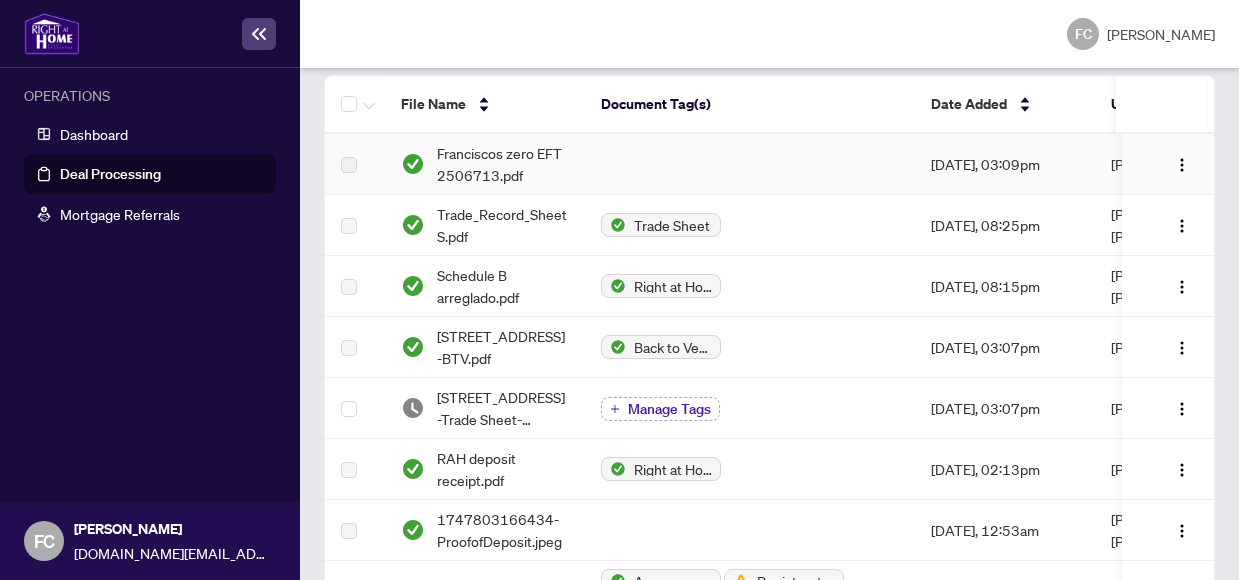 scroll, scrollTop: 351, scrollLeft: 0, axis: vertical 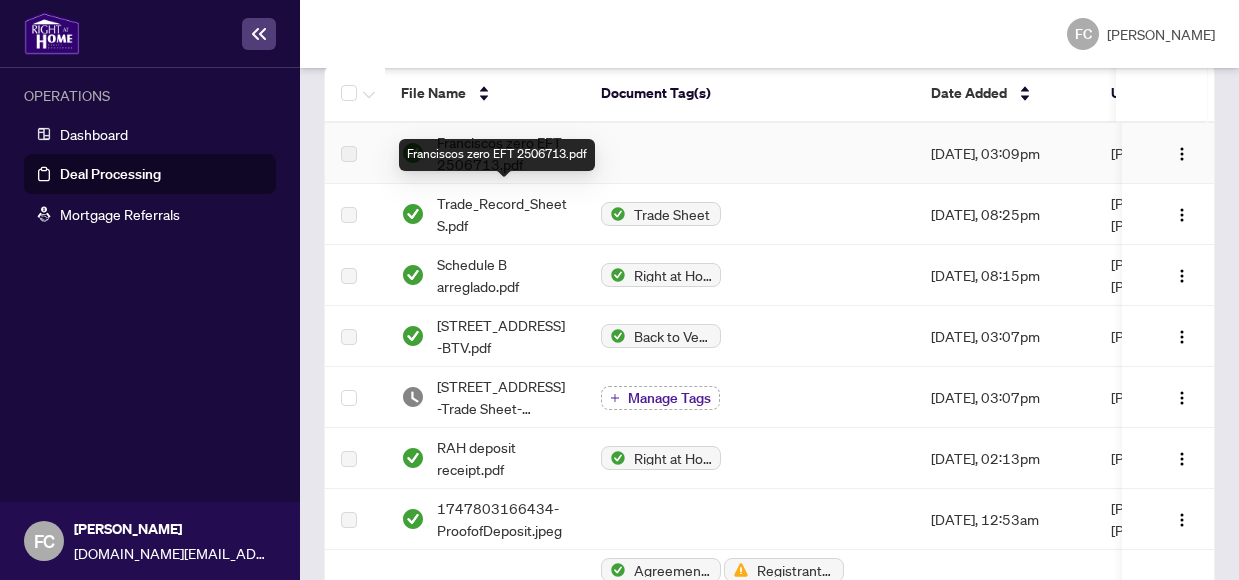 click on "Franciscos zero EFT  2506713.pdf" at bounding box center [503, 153] 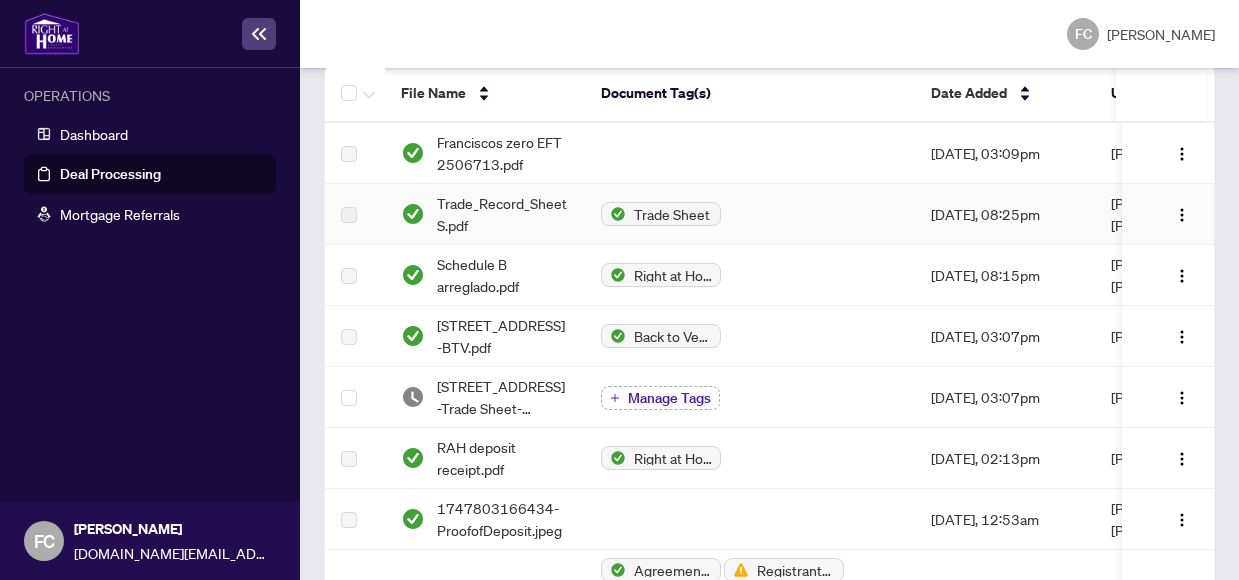 scroll, scrollTop: 0, scrollLeft: 123, axis: horizontal 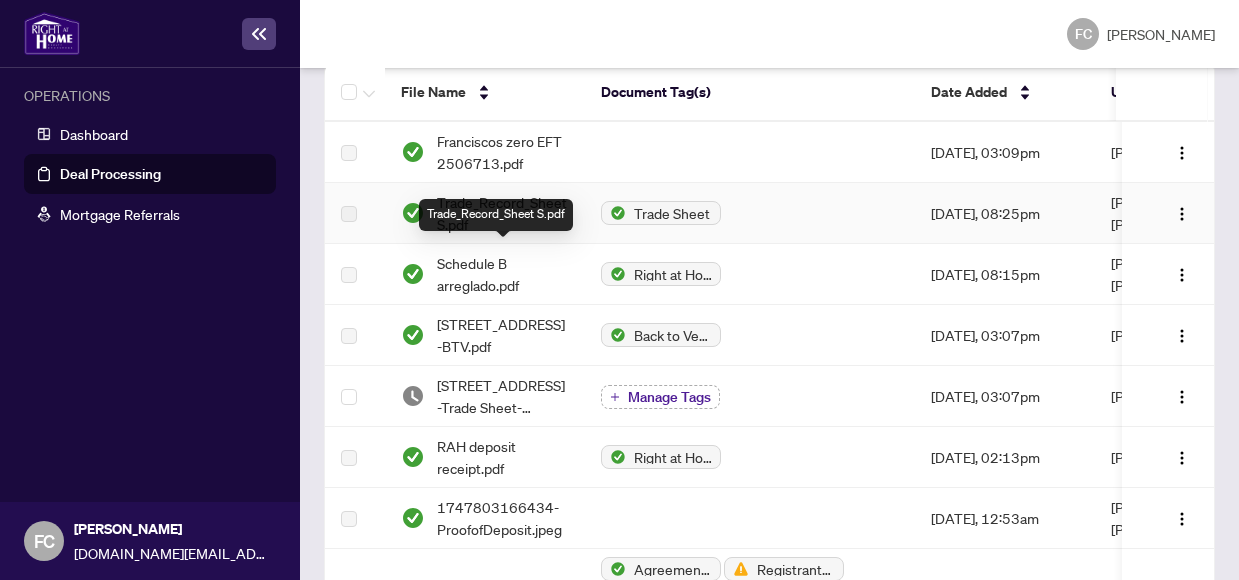 click on "Trade_Record_Sheet S.pdf" at bounding box center (503, 213) 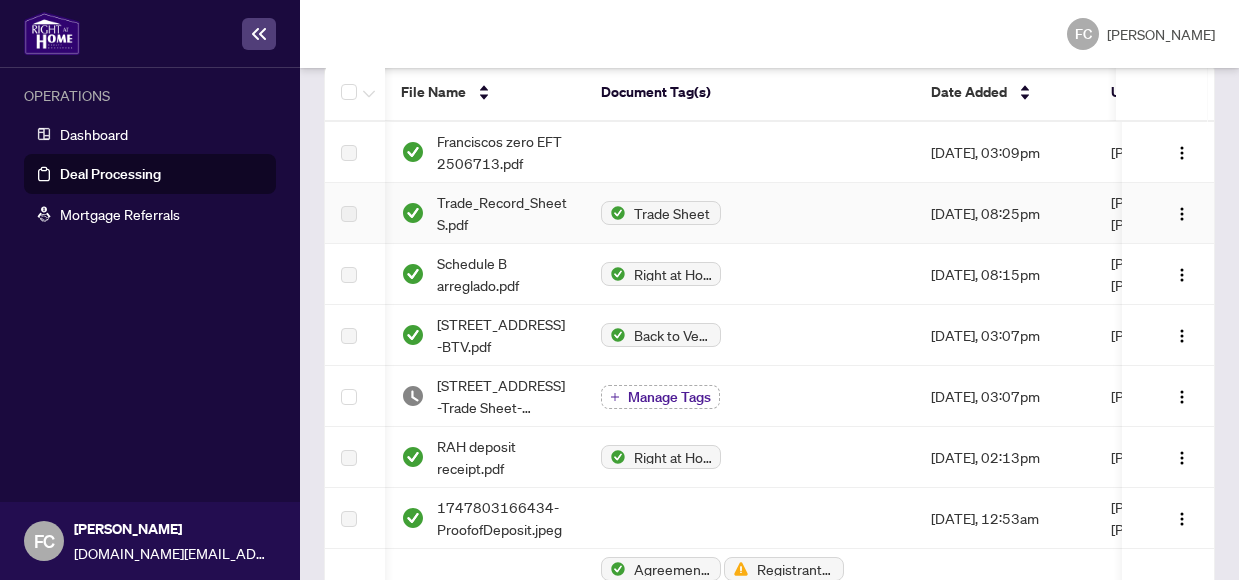 scroll, scrollTop: 0, scrollLeft: 123, axis: horizontal 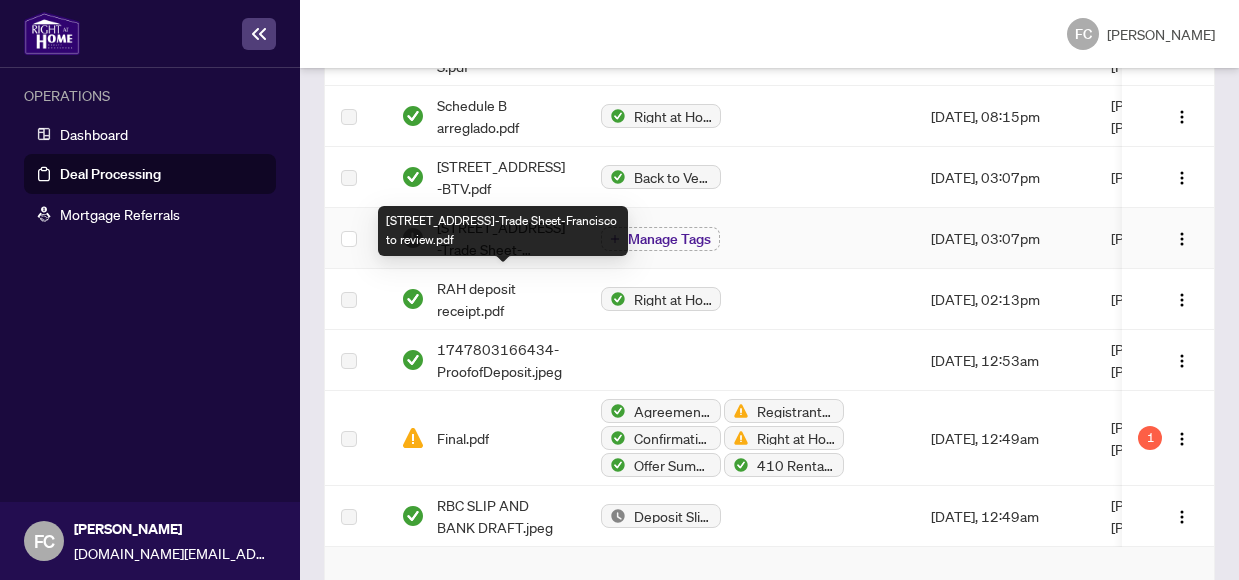 click on "1603 Eglinton Ave W 216-Trade Sheet-Francisco to review.pdf" at bounding box center (503, 238) 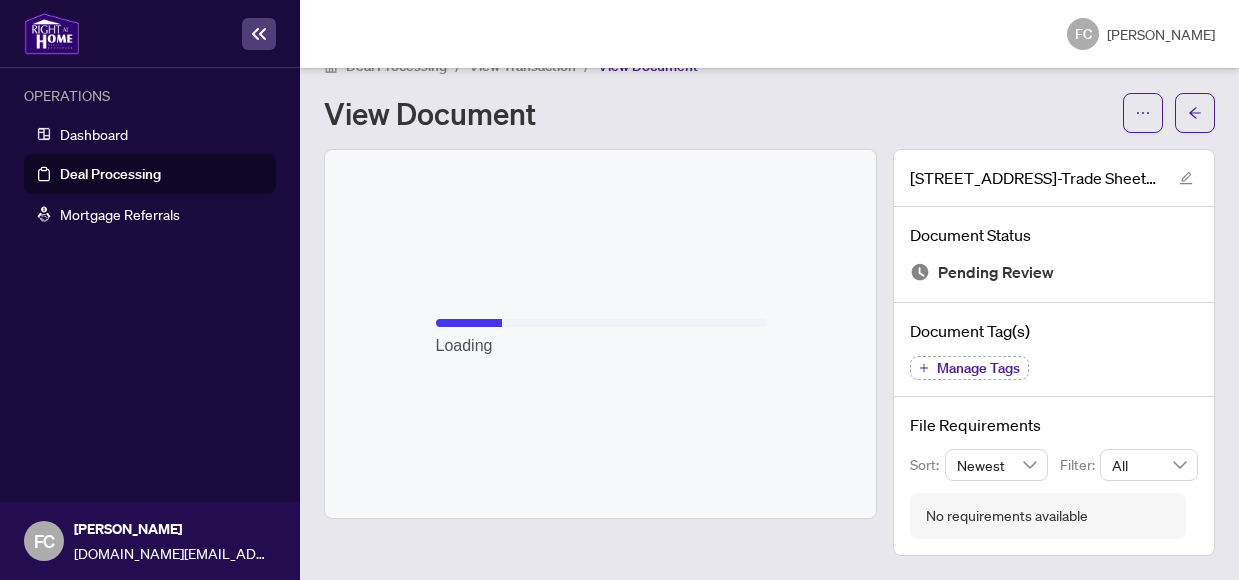 scroll, scrollTop: 36, scrollLeft: 0, axis: vertical 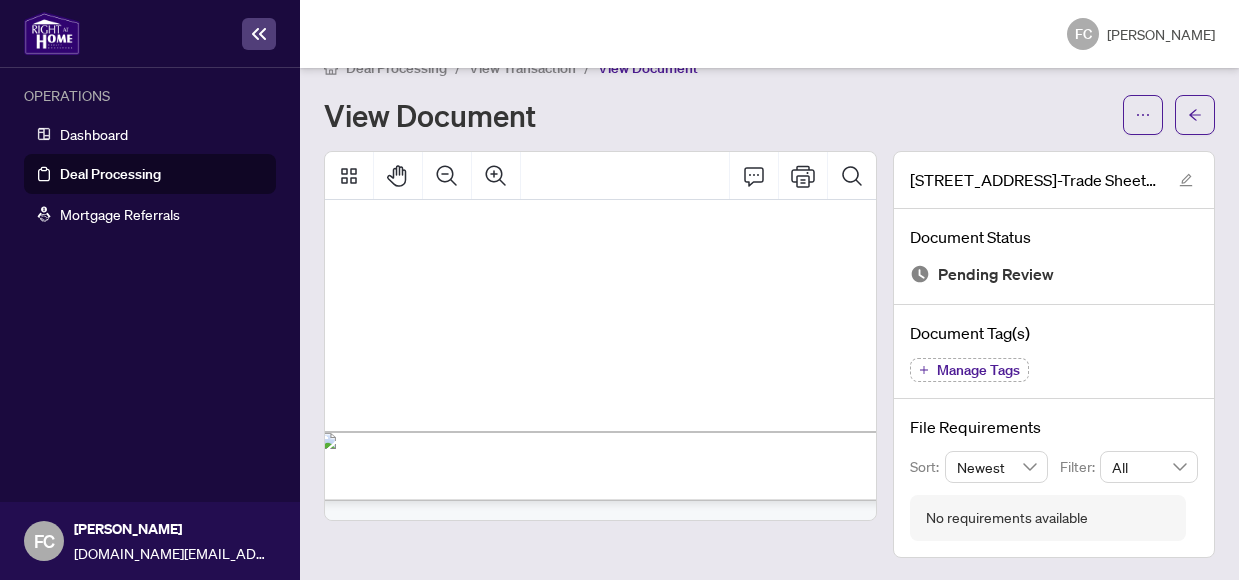 drag, startPoint x: 641, startPoint y: 301, endPoint x: 537, endPoint y: 312, distance: 104.58012 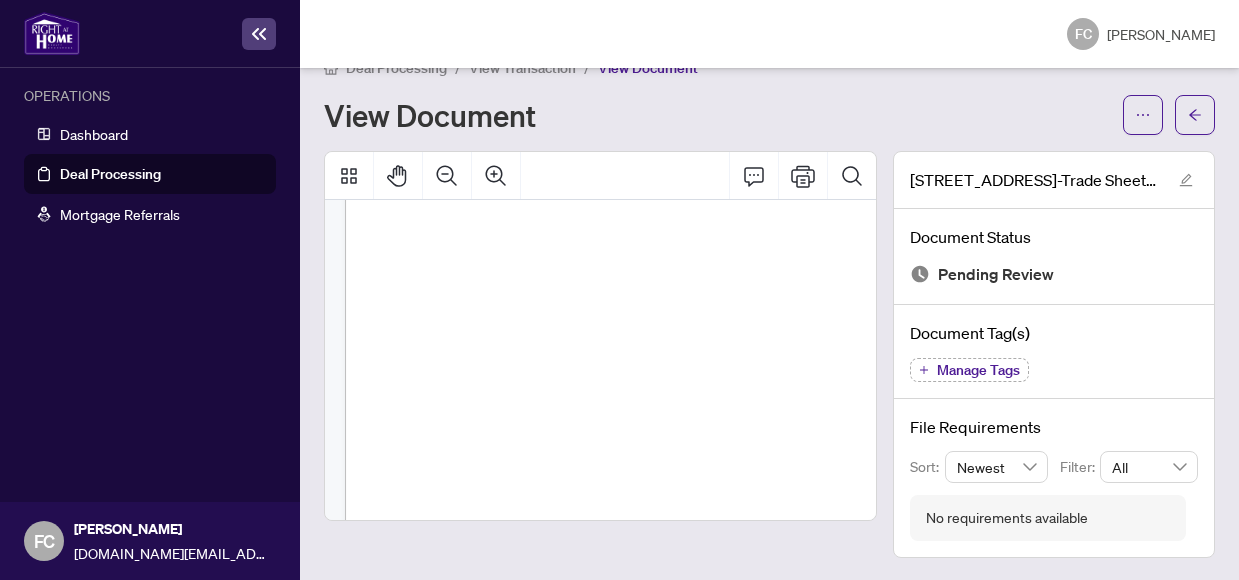 scroll, scrollTop: 109, scrollLeft: 0, axis: vertical 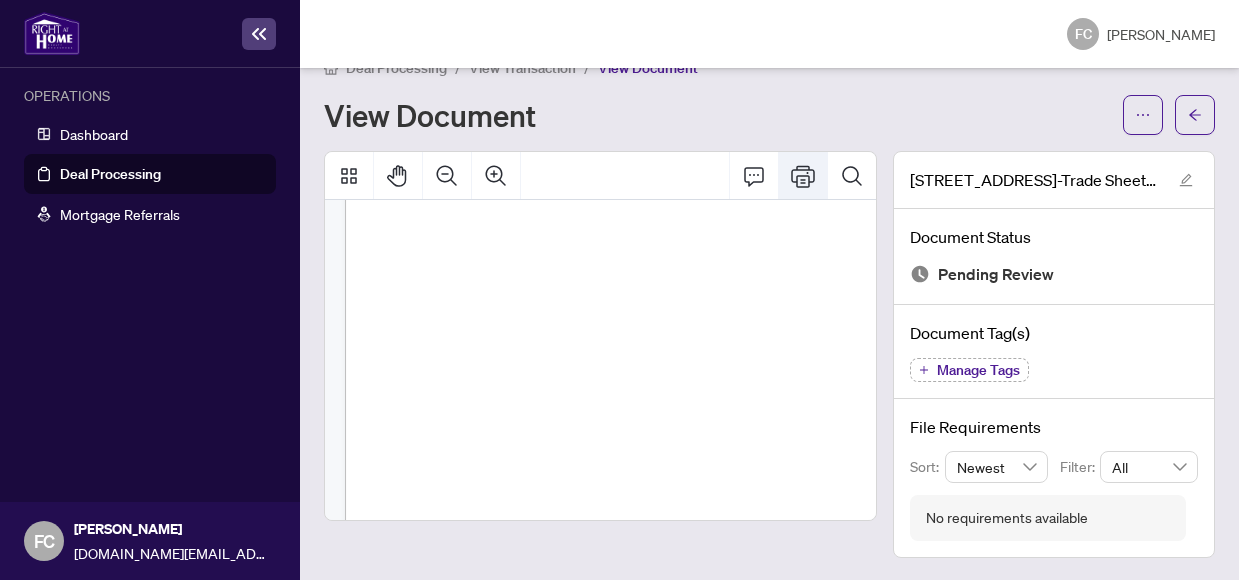 click 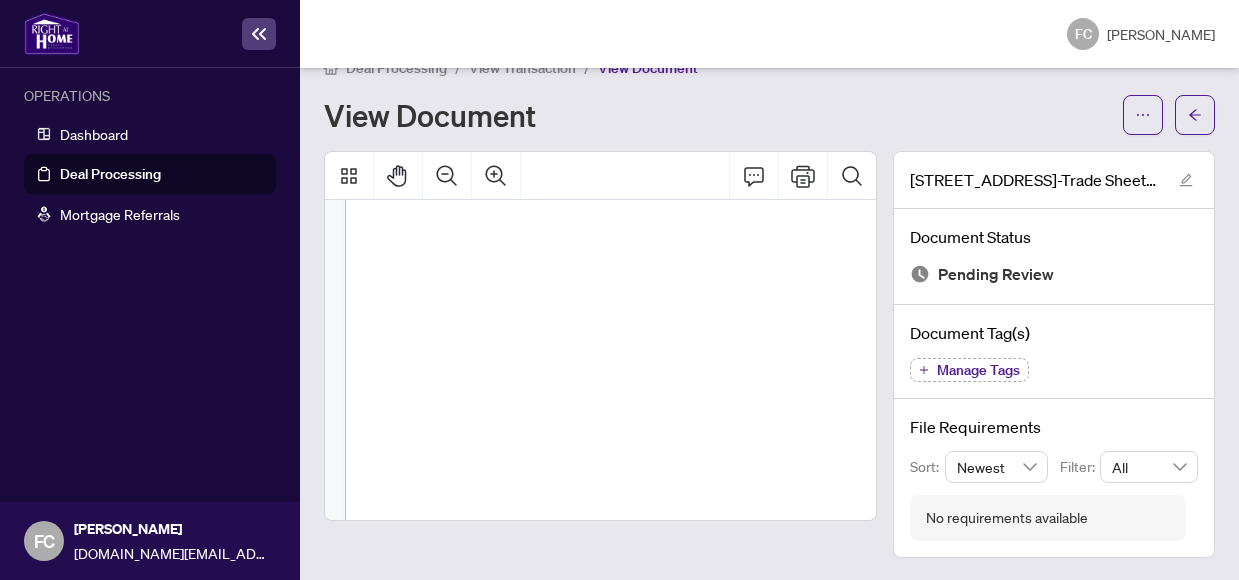 scroll, scrollTop: 28, scrollLeft: 0, axis: vertical 